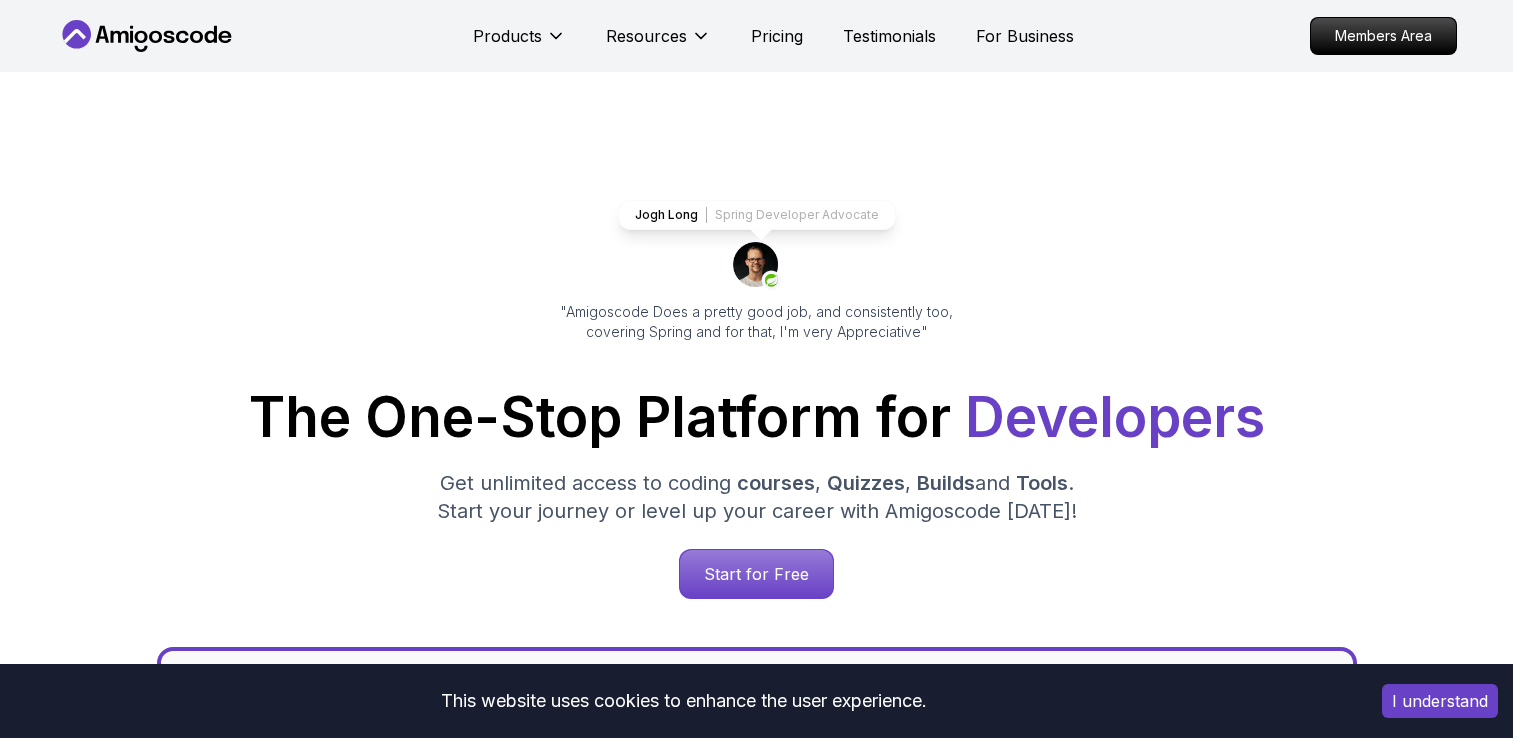 scroll, scrollTop: 0, scrollLeft: 0, axis: both 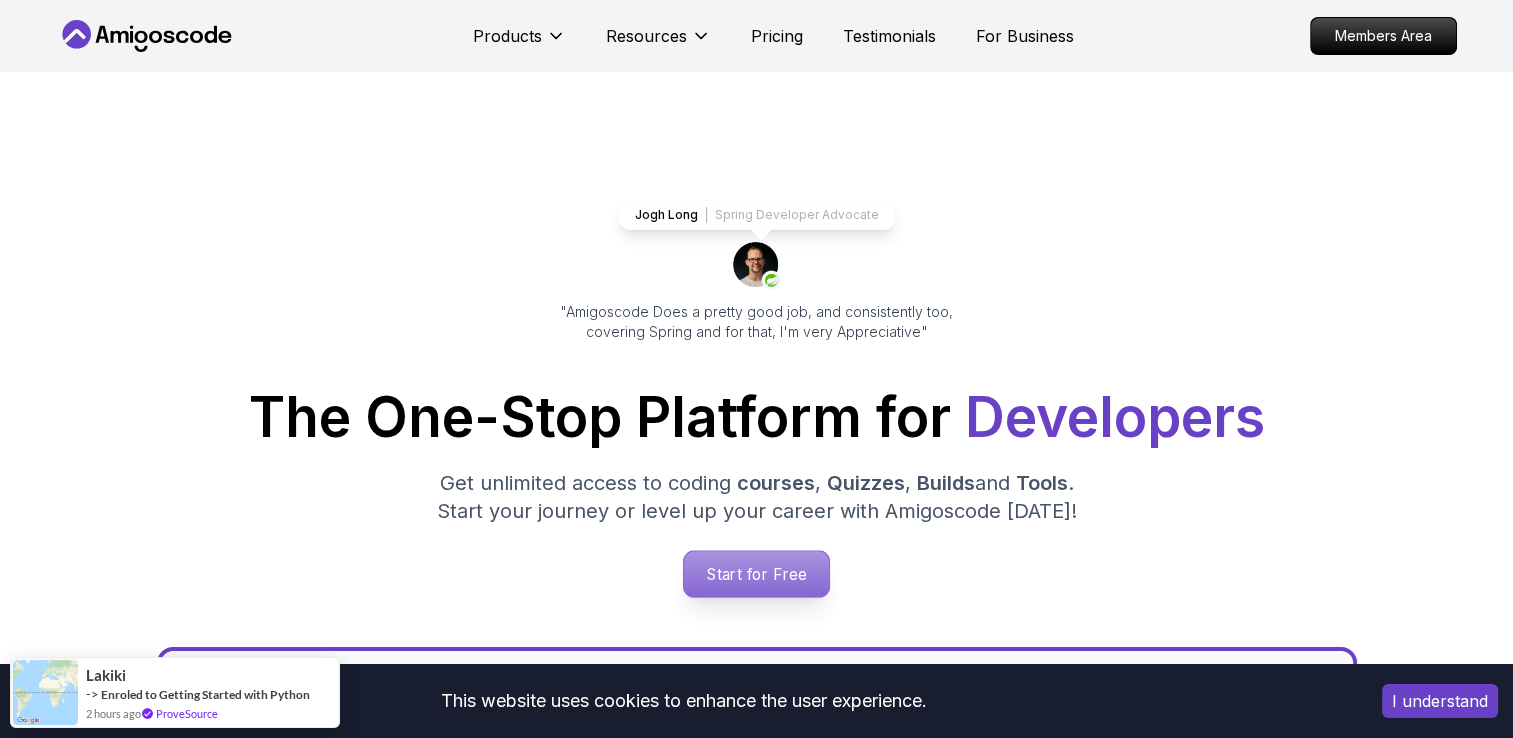 click on "Start for Free" at bounding box center (756, 574) 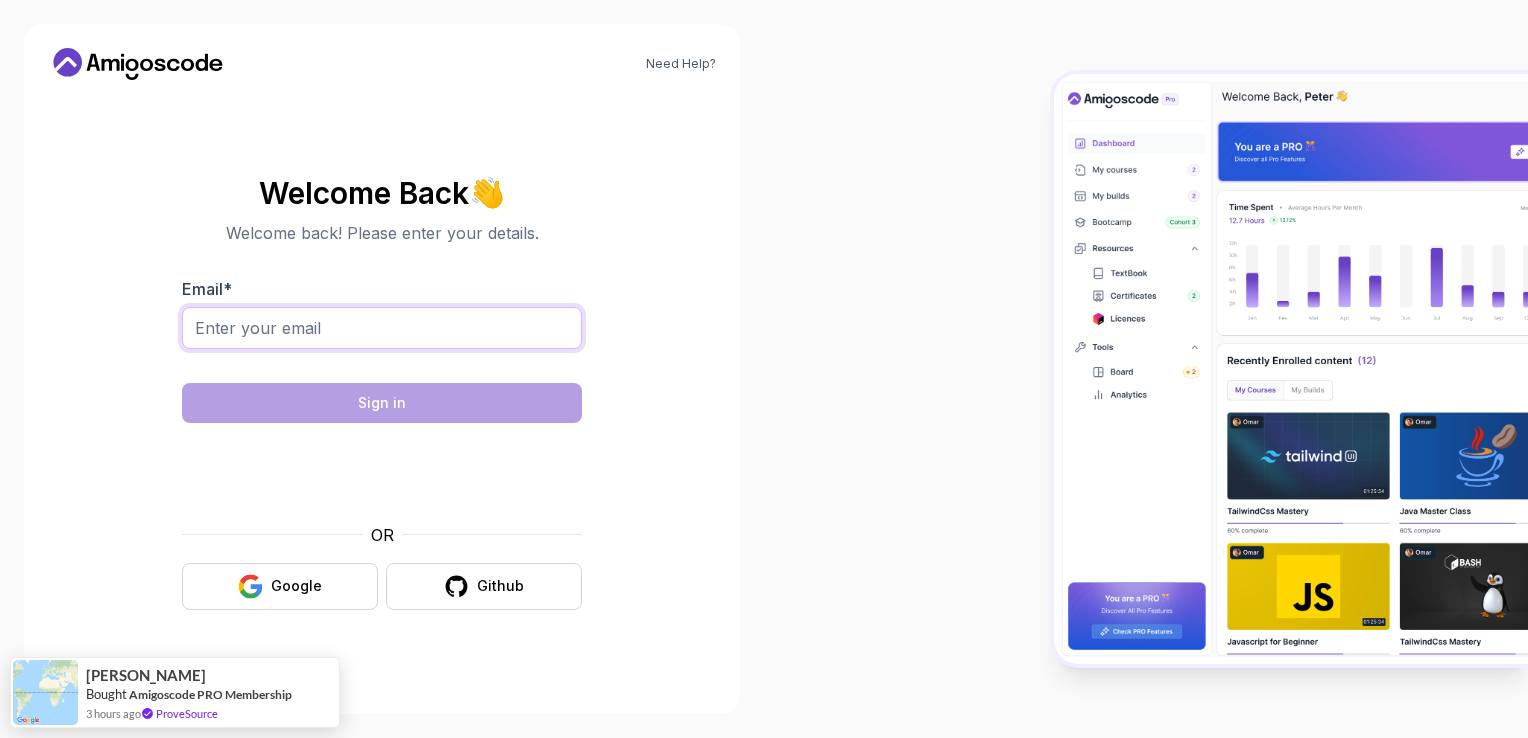 click on "Email *" at bounding box center (382, 328) 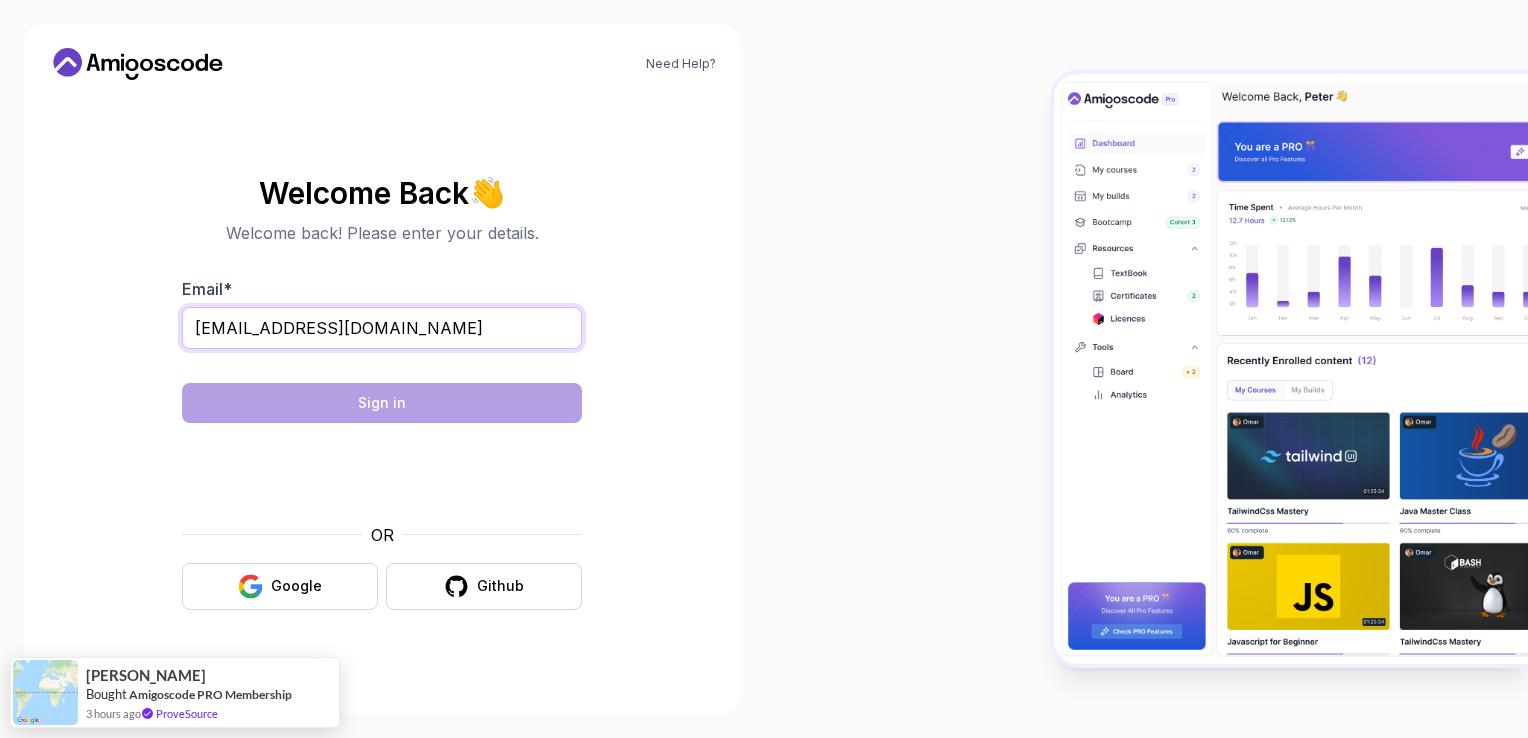 type on "[EMAIL_ADDRESS][DOMAIN_NAME]" 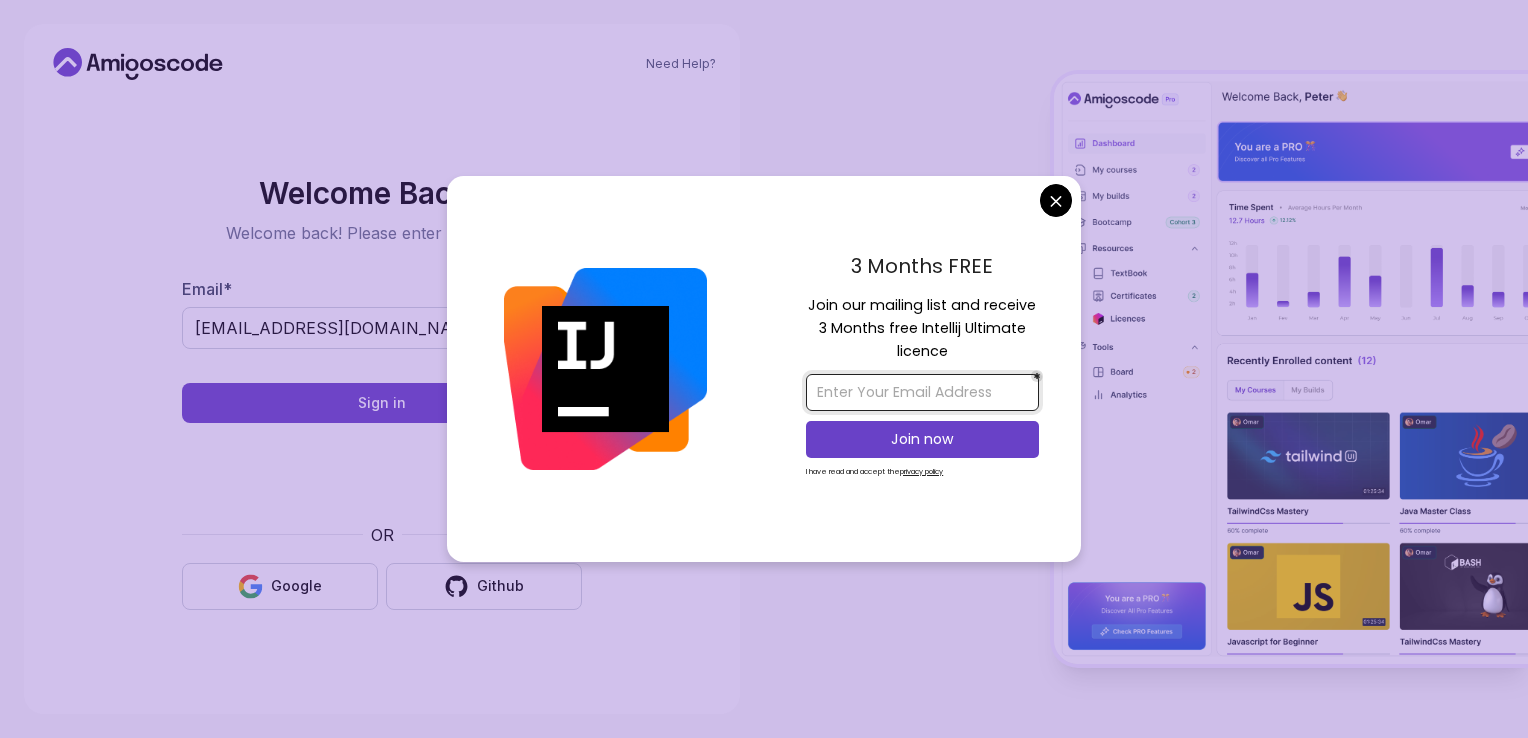 click at bounding box center (922, 392) 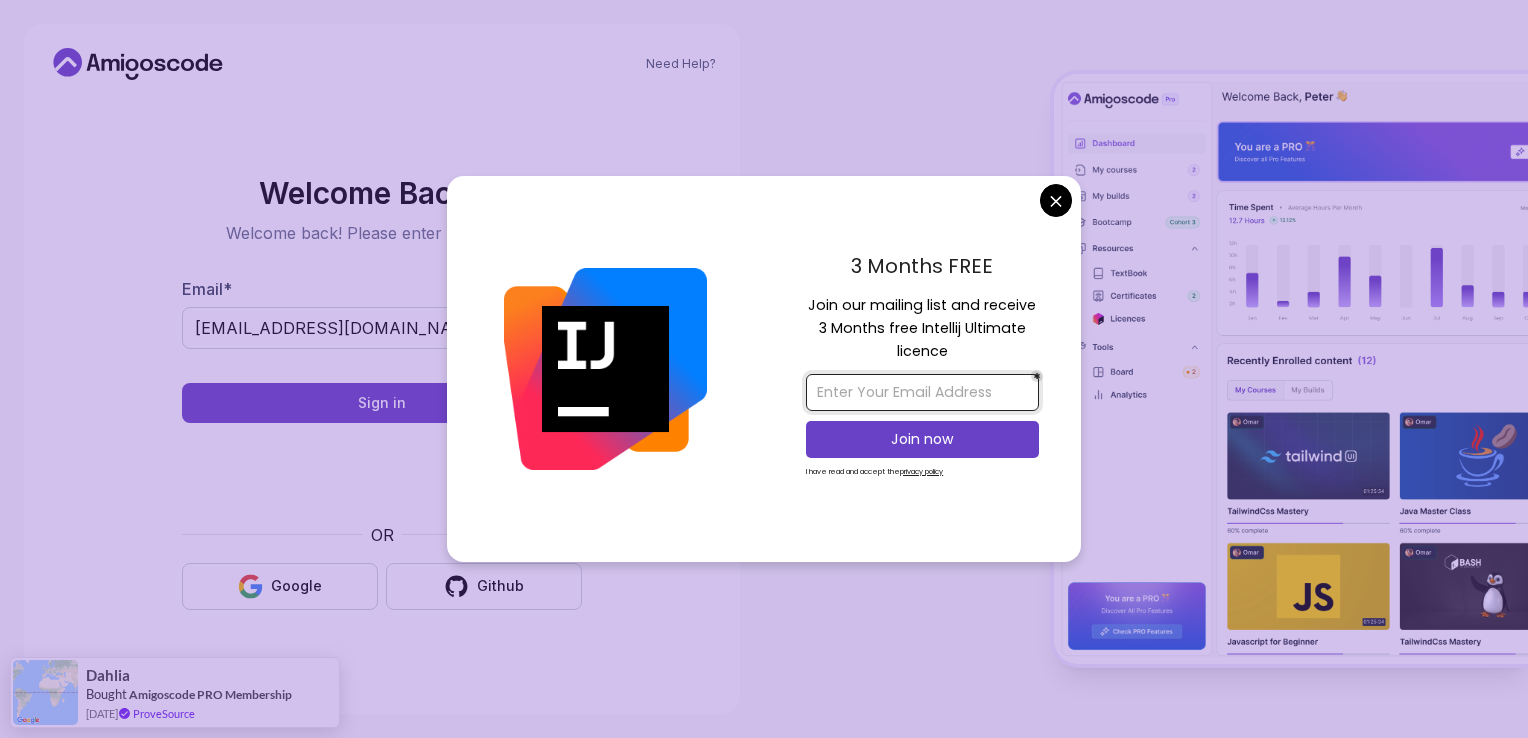 type on "othmanayari777@gmail.com" 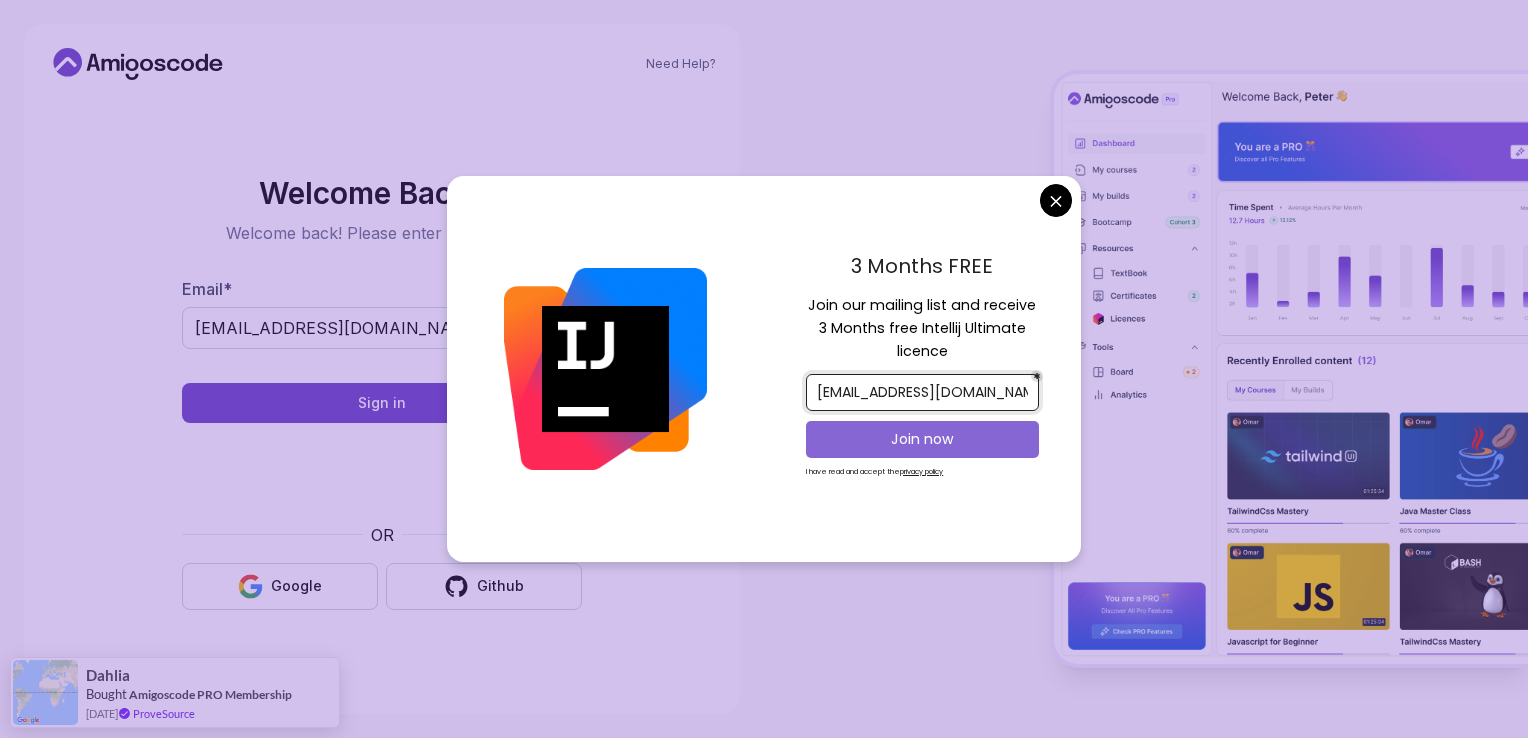 click on "Join now" at bounding box center [922, 439] 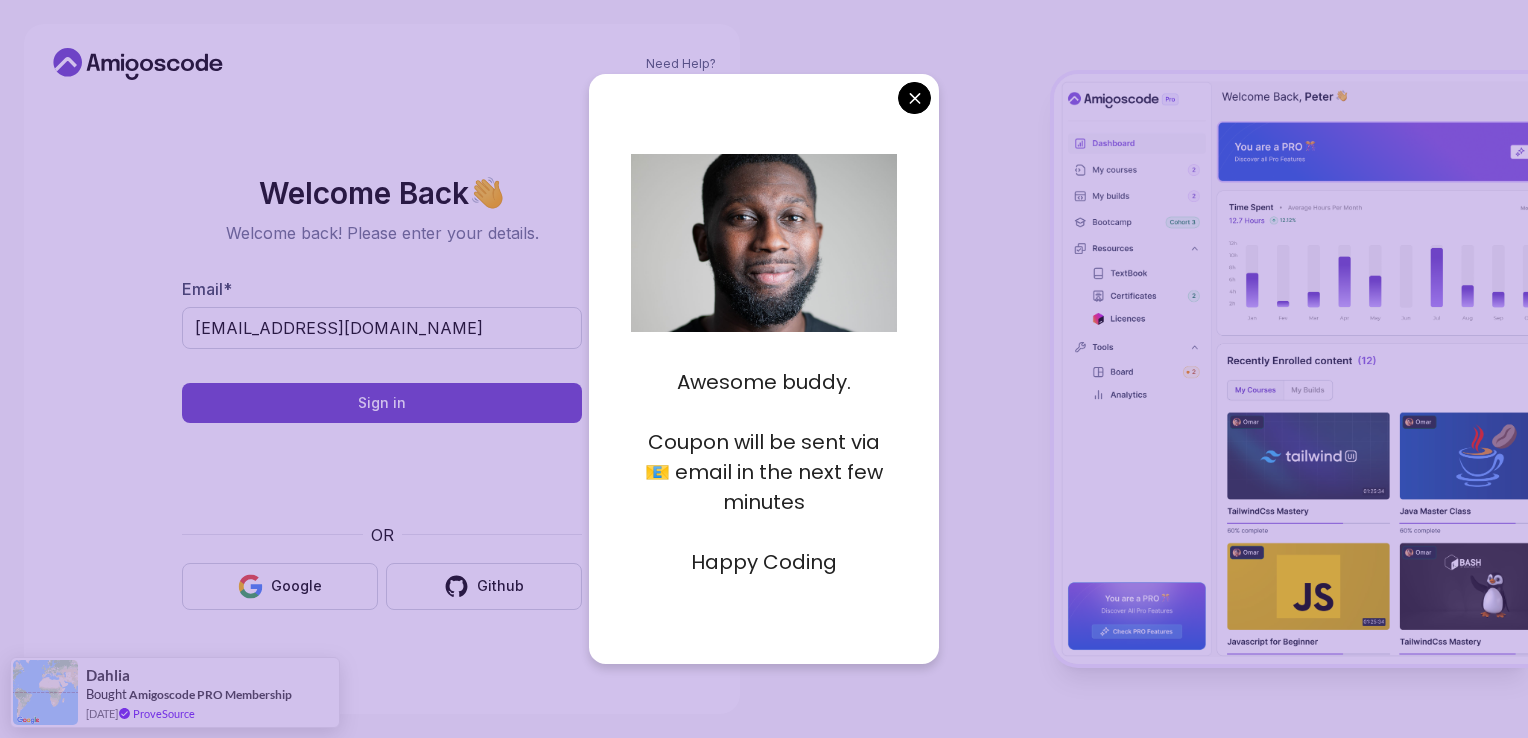 click on "Need Help? Welcome Back 👋 Welcome back! Please enter your details. Email * othman.ayari@ensi-uma.tn Sign in OR Google Github
Dahlia Bought   Amigoscode PRO Membership 15 days ago     ProveSource" at bounding box center [764, 369] 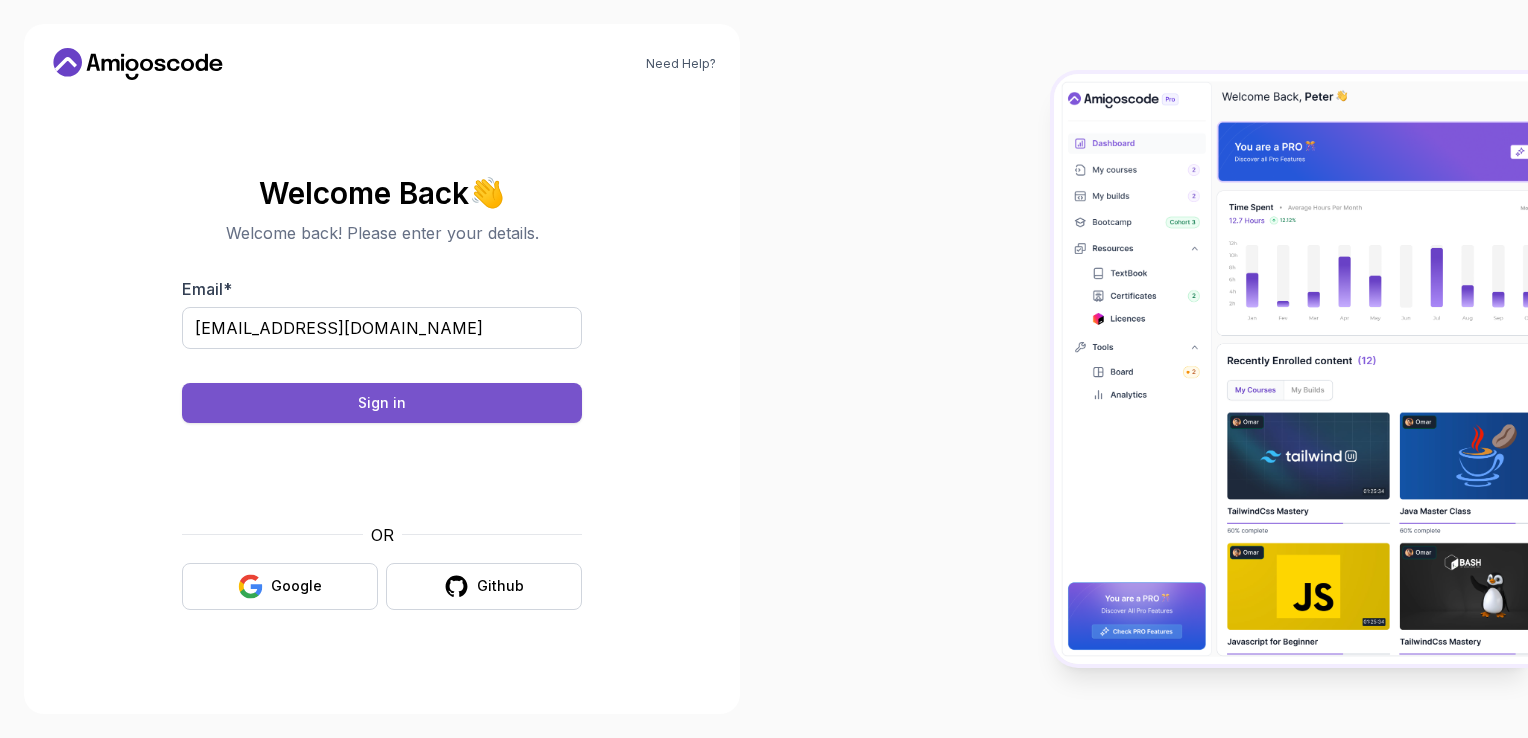 click on "Sign in" at bounding box center (382, 403) 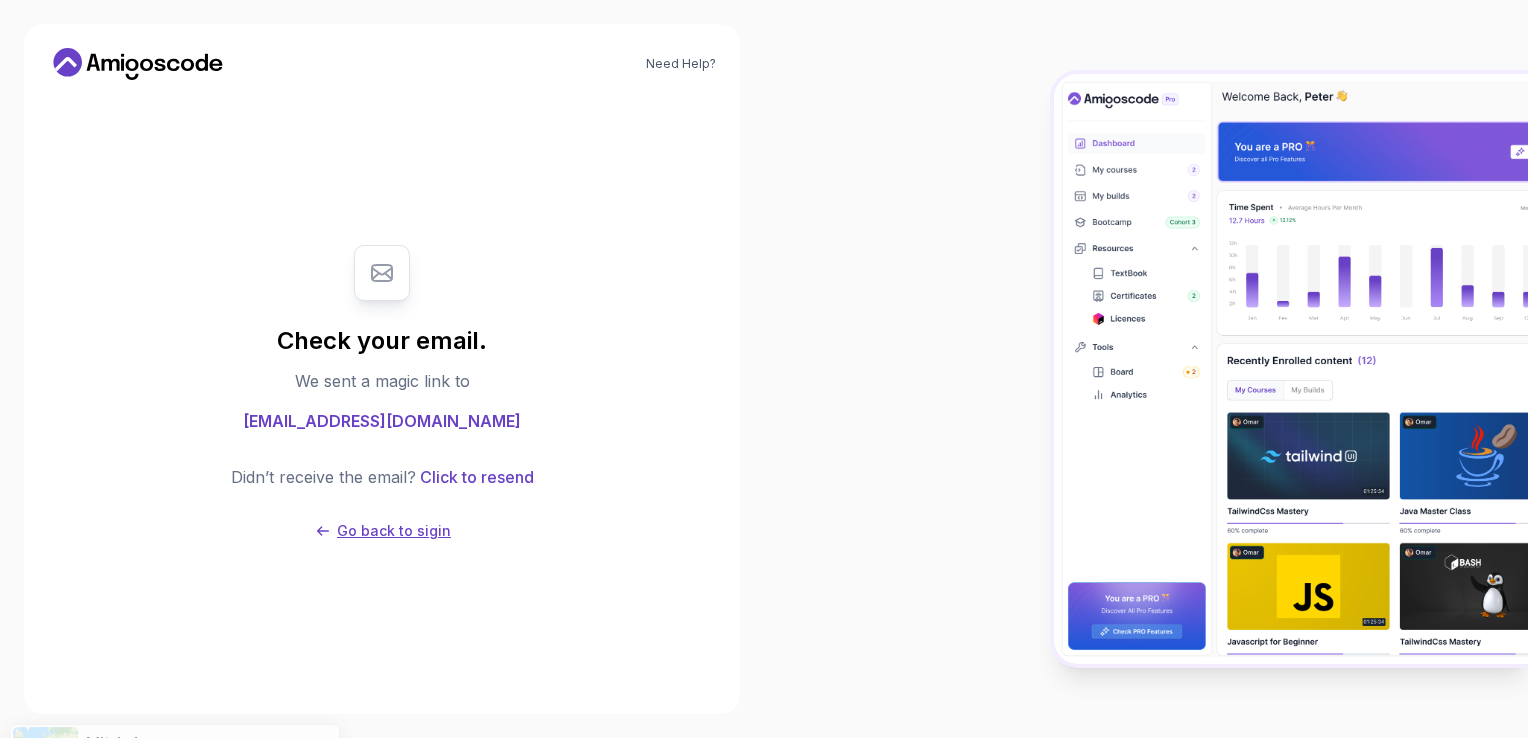 click 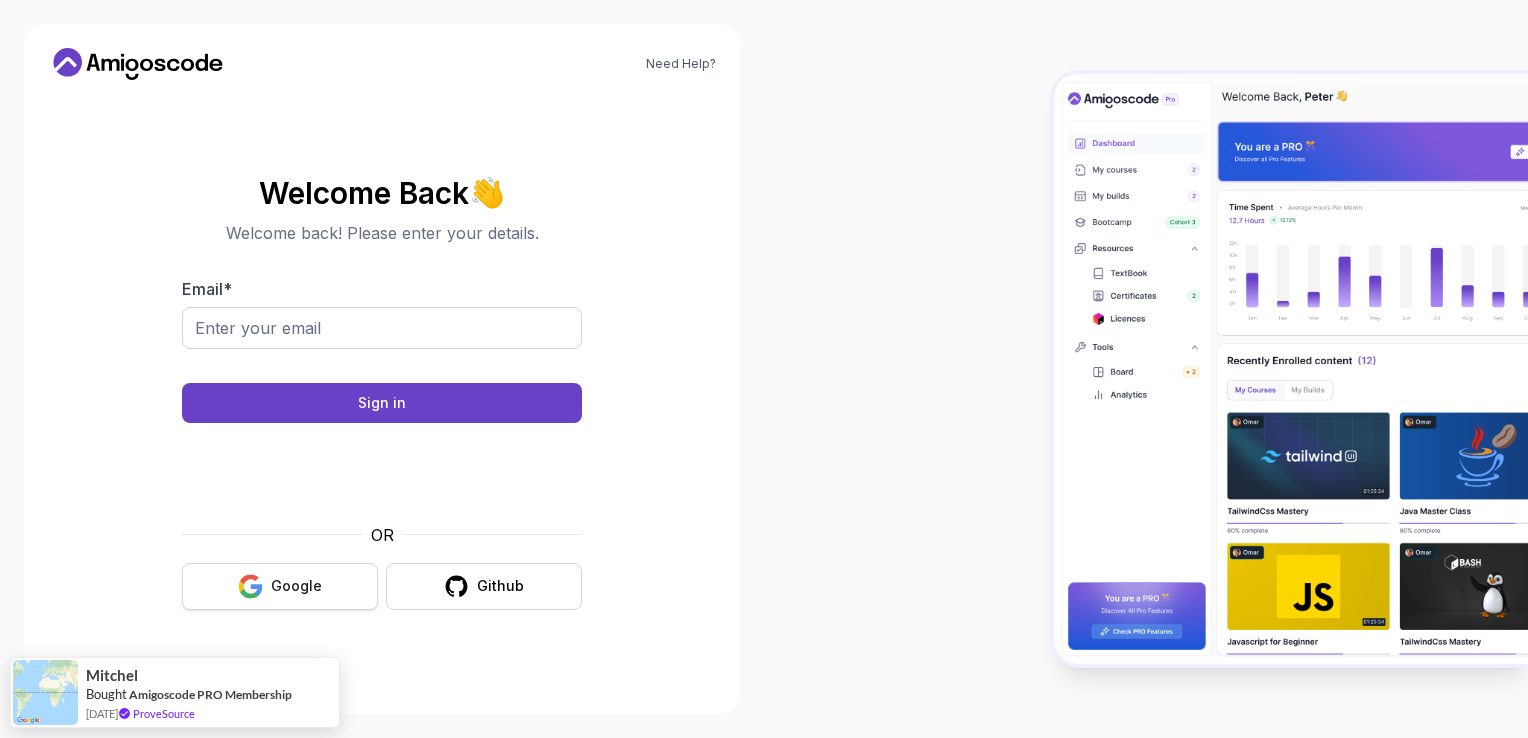 click on "Google" at bounding box center [280, 586] 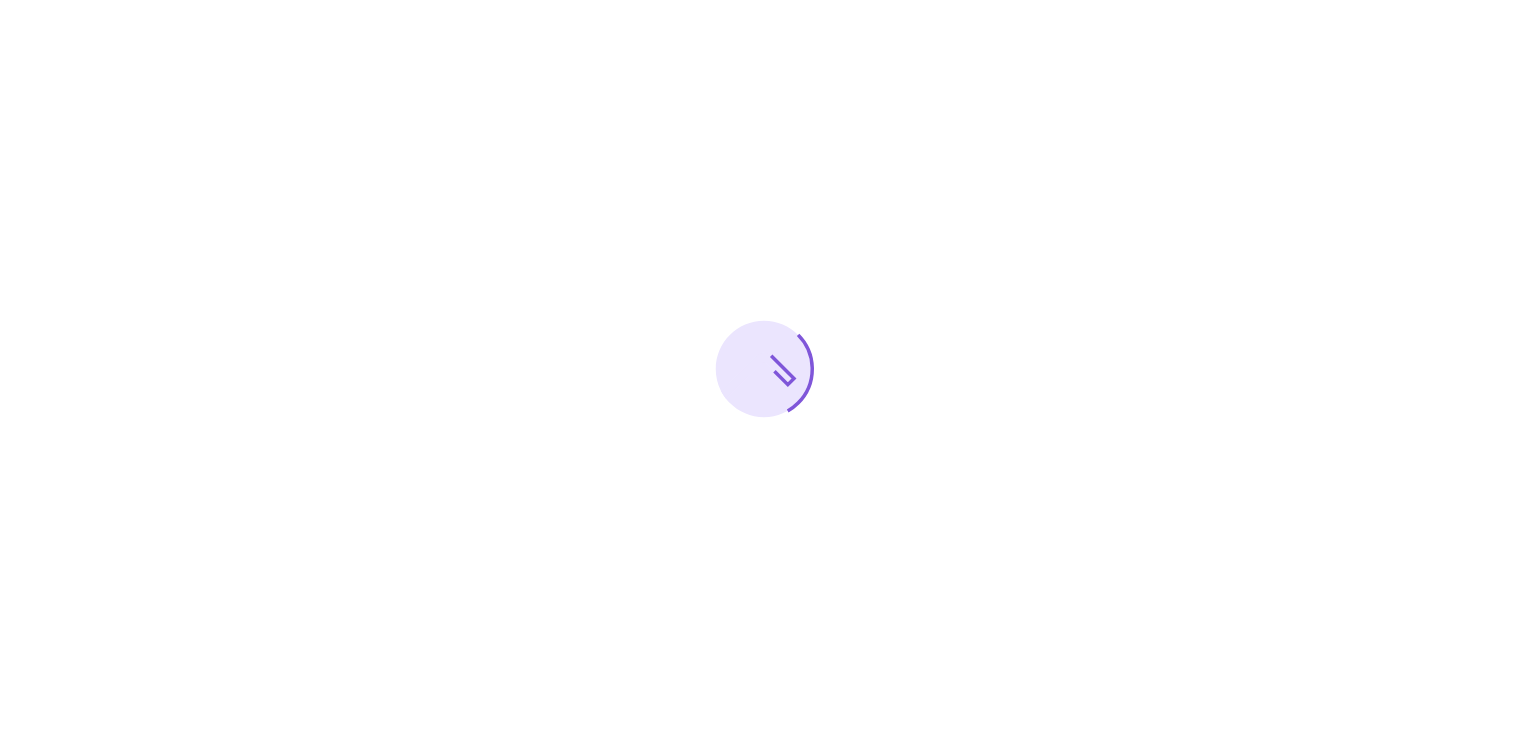 scroll, scrollTop: 0, scrollLeft: 0, axis: both 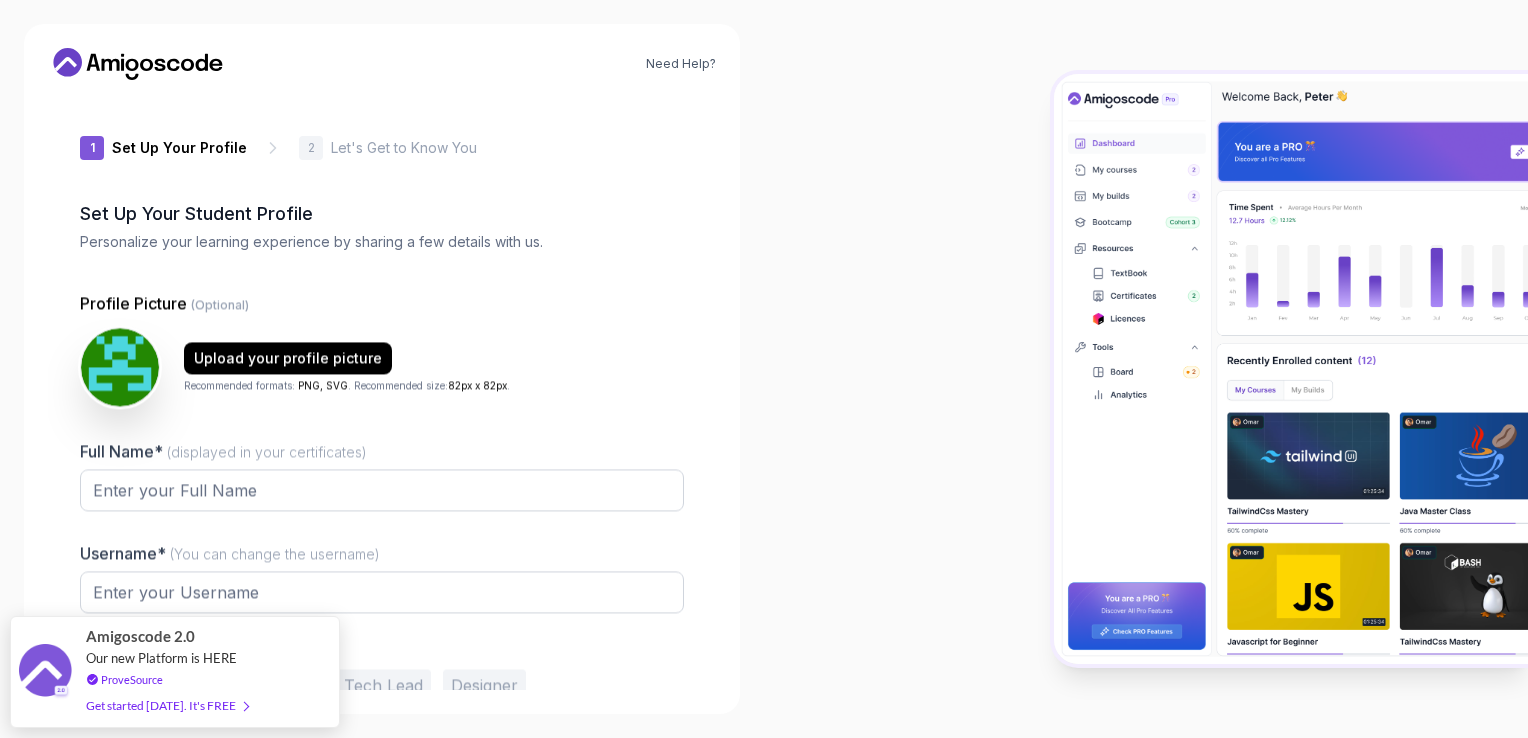 type on "dynamicfalcon2471b" 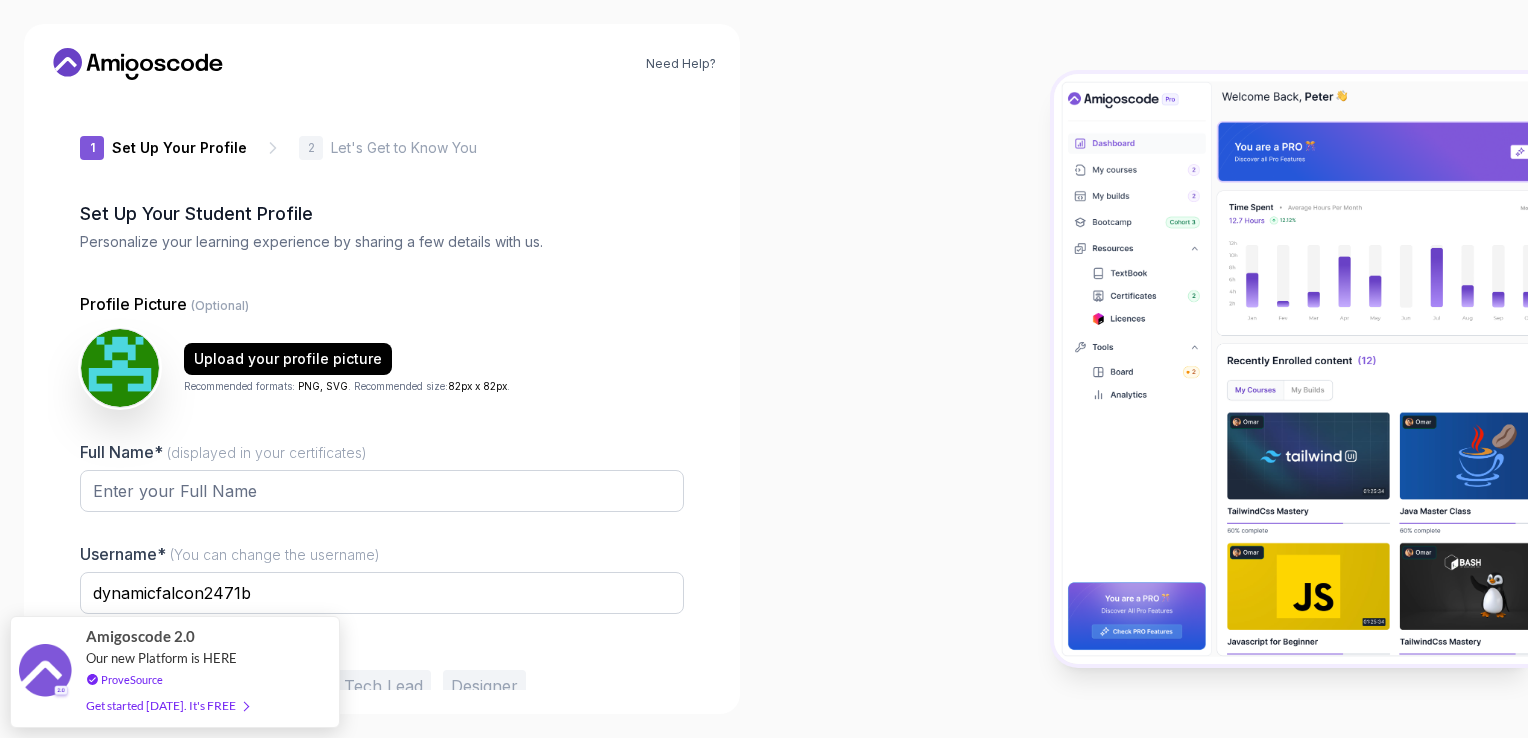 scroll, scrollTop: 95, scrollLeft: 0, axis: vertical 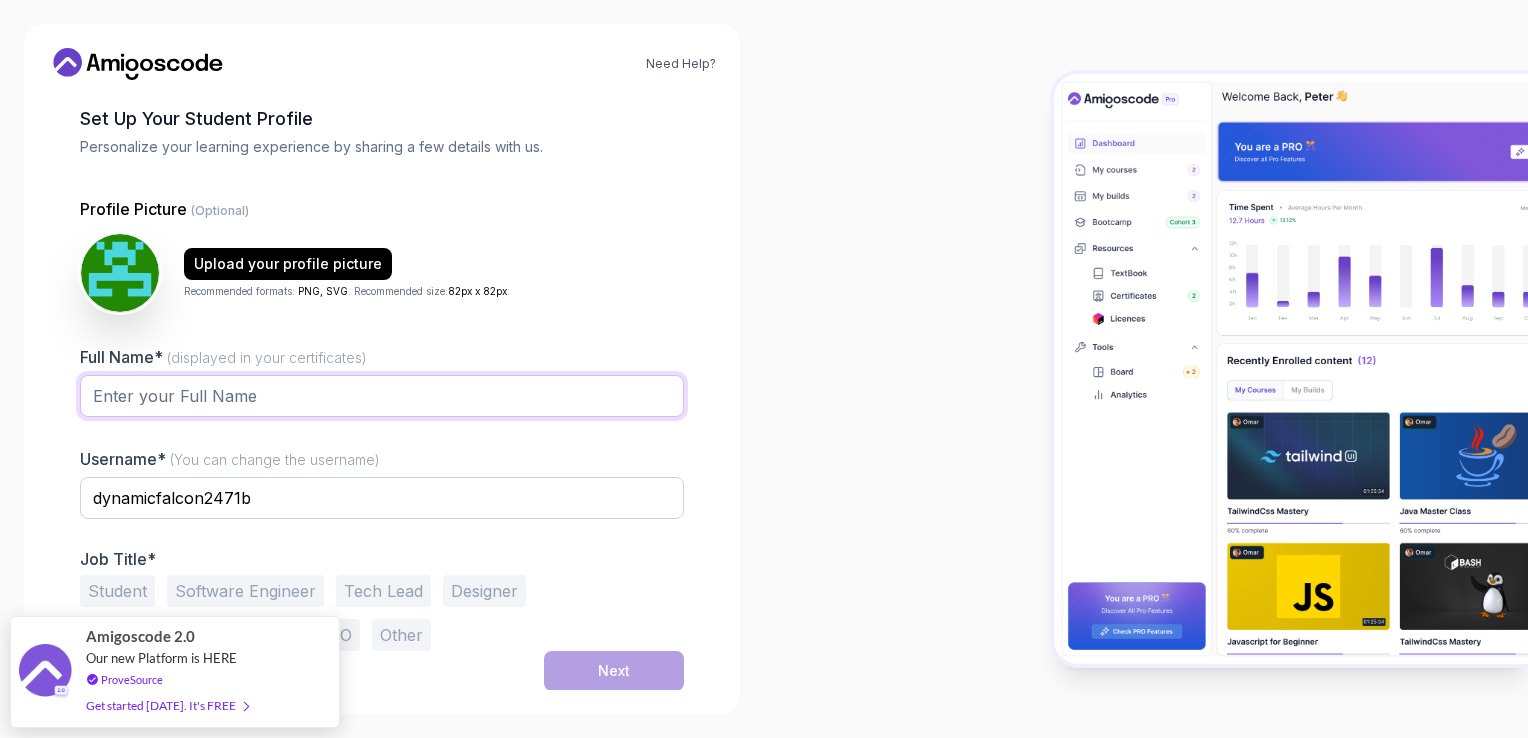 click on "Full Name*   (displayed in your certificates)" at bounding box center (382, 396) 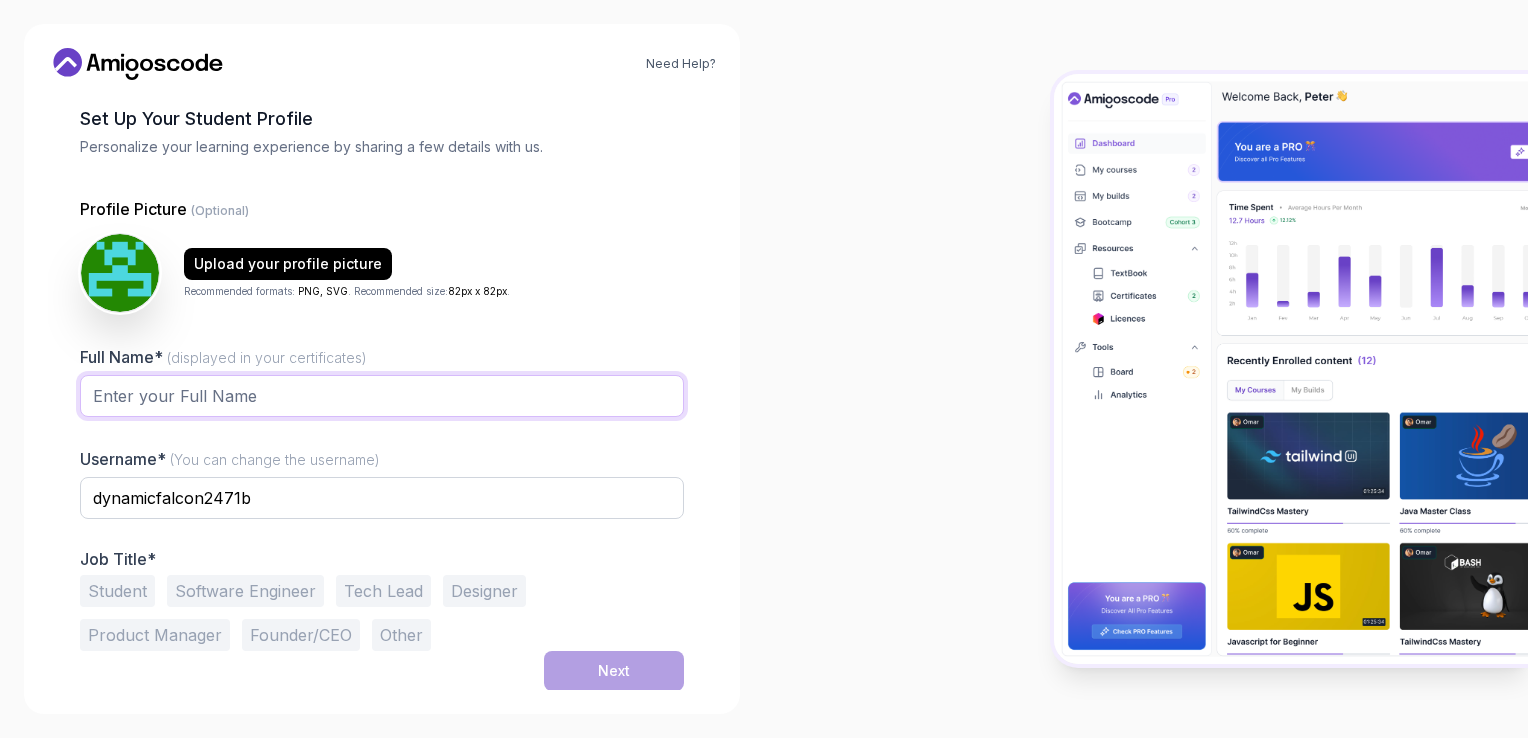 type on "ayari othman" 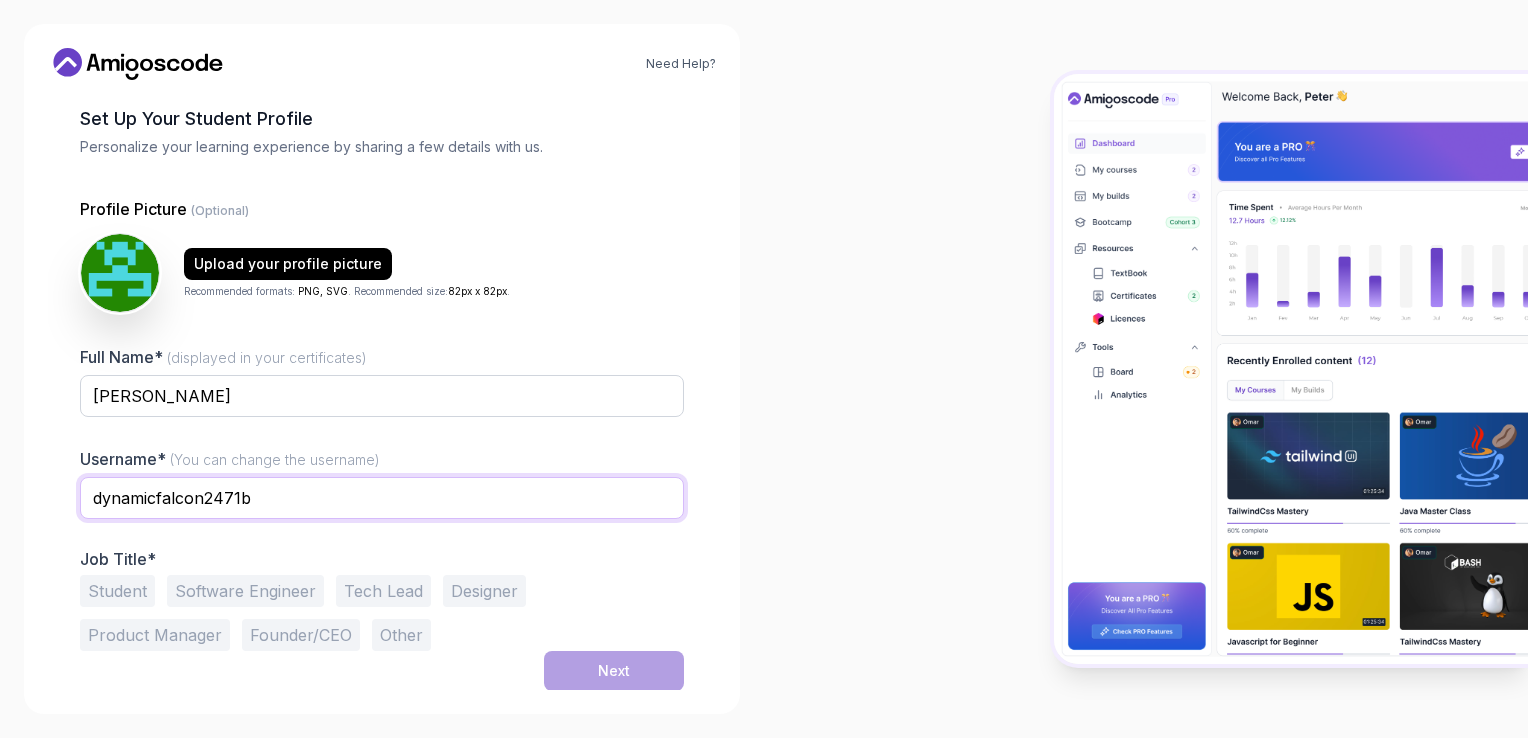 drag, startPoint x: 274, startPoint y: 494, endPoint x: 68, endPoint y: 494, distance: 206 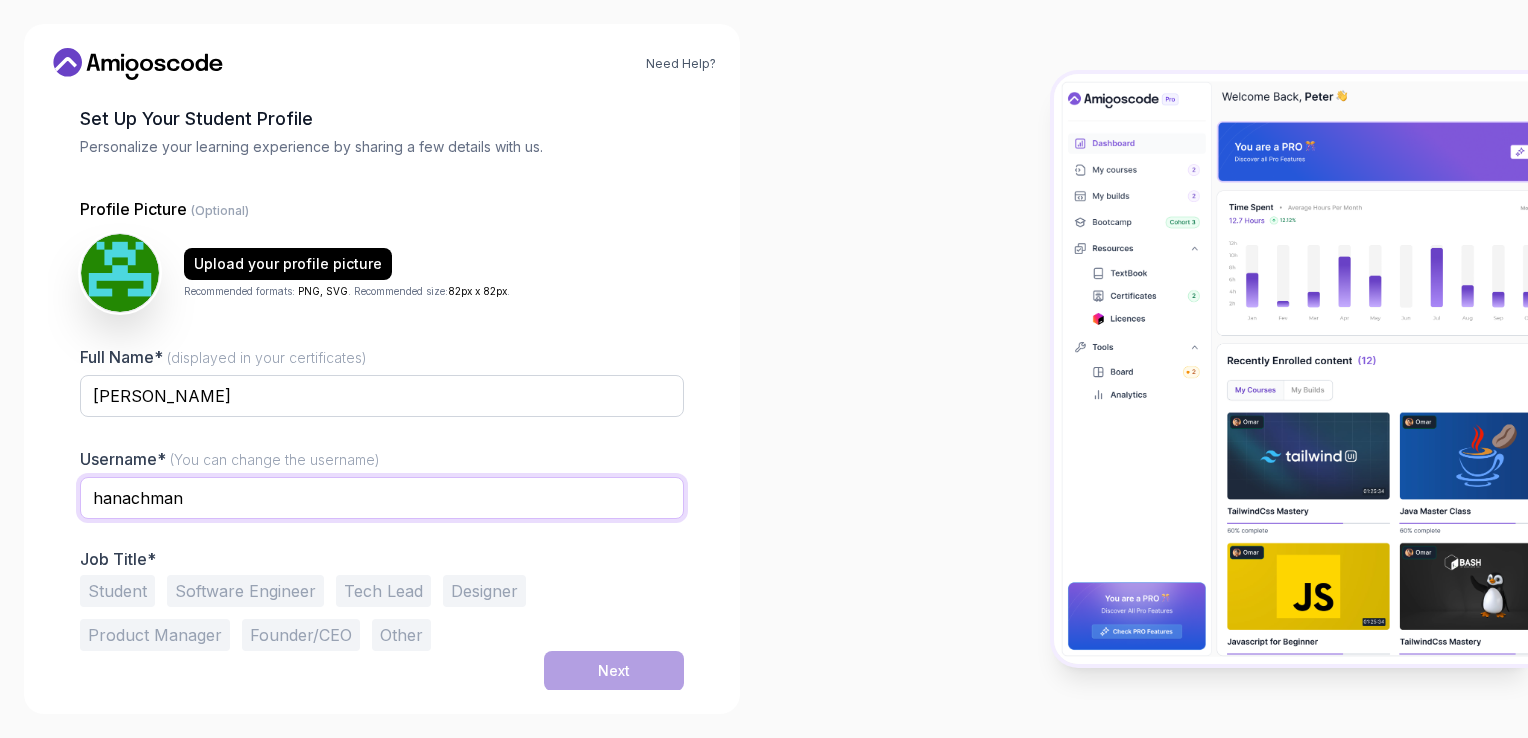 type on "hanachman" 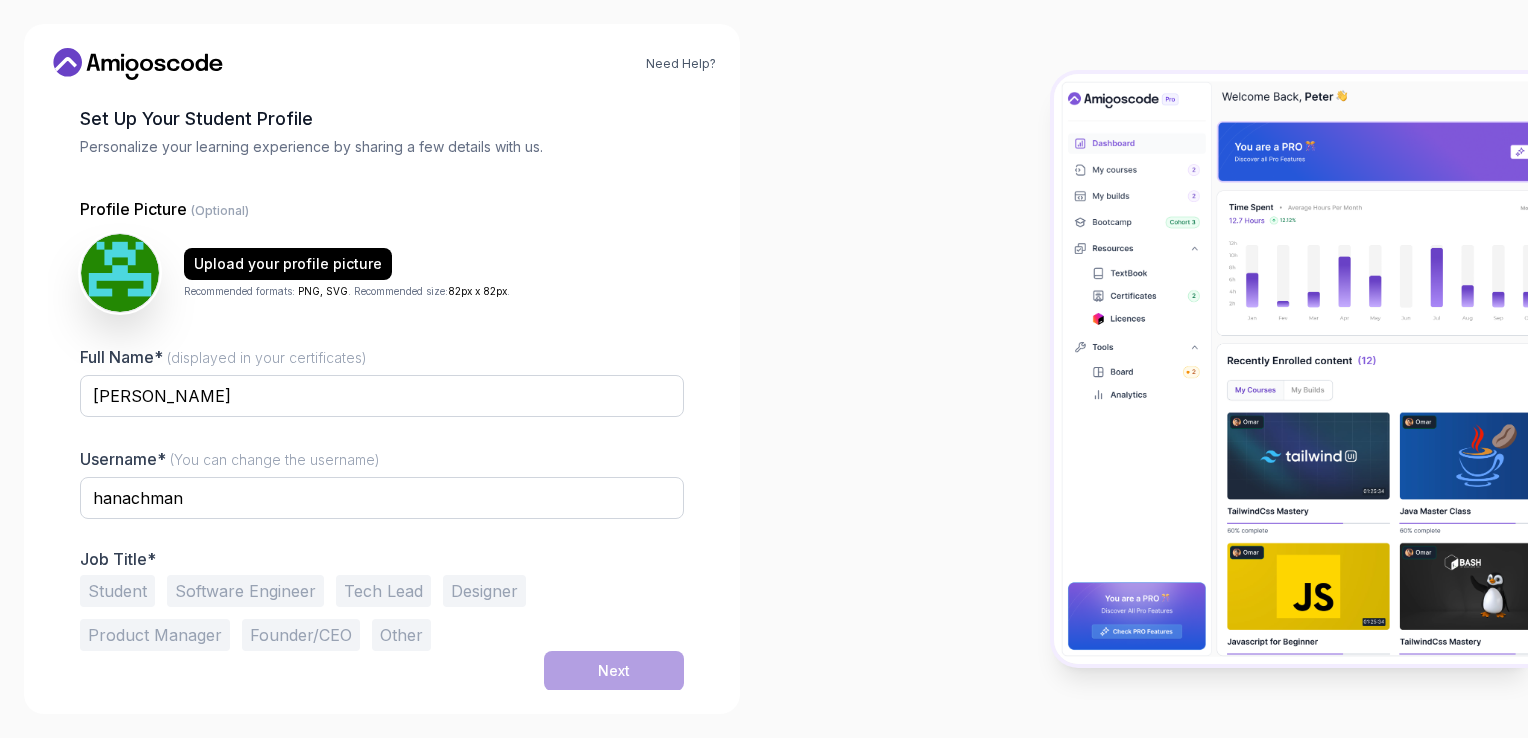 click on "Student" at bounding box center (117, 591) 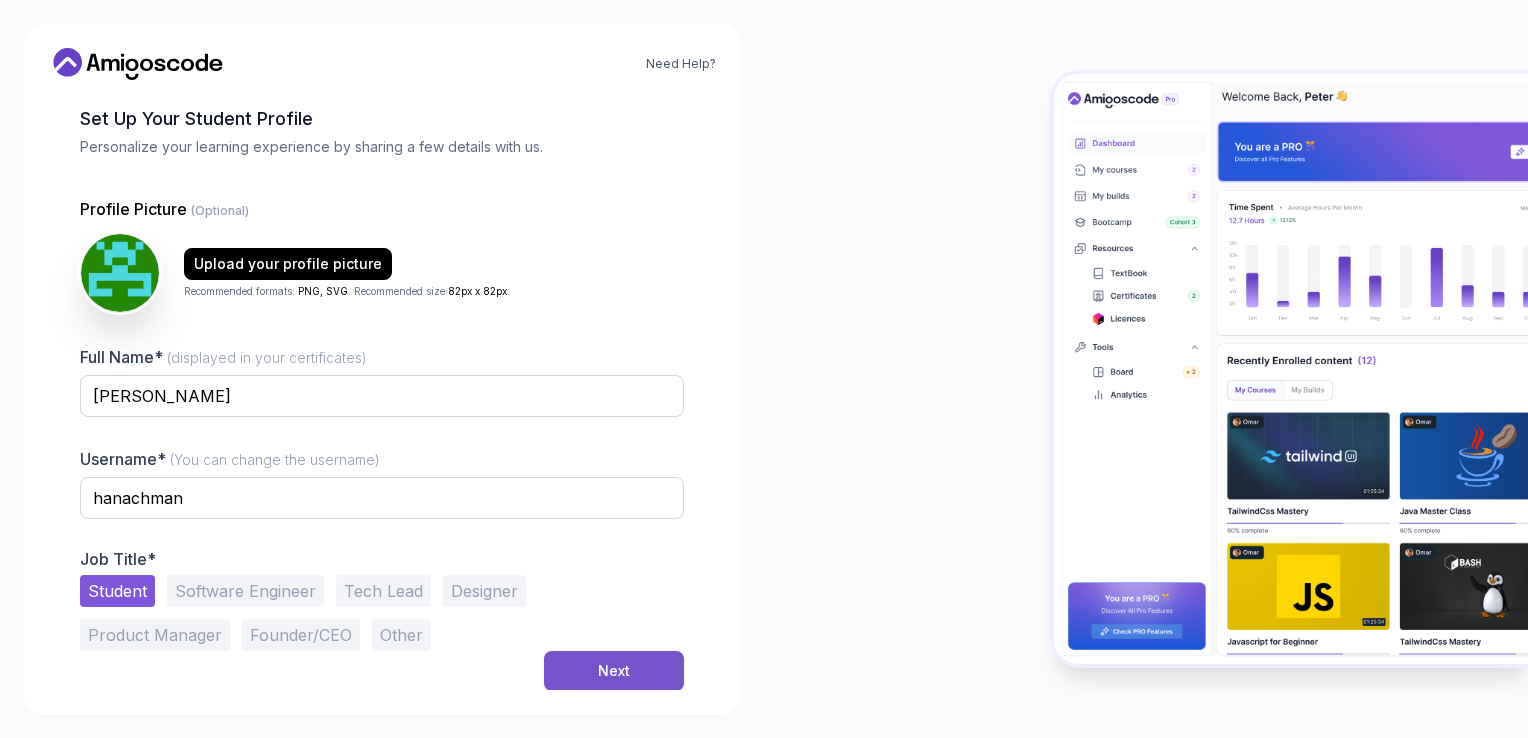 click on "Next" at bounding box center [614, 671] 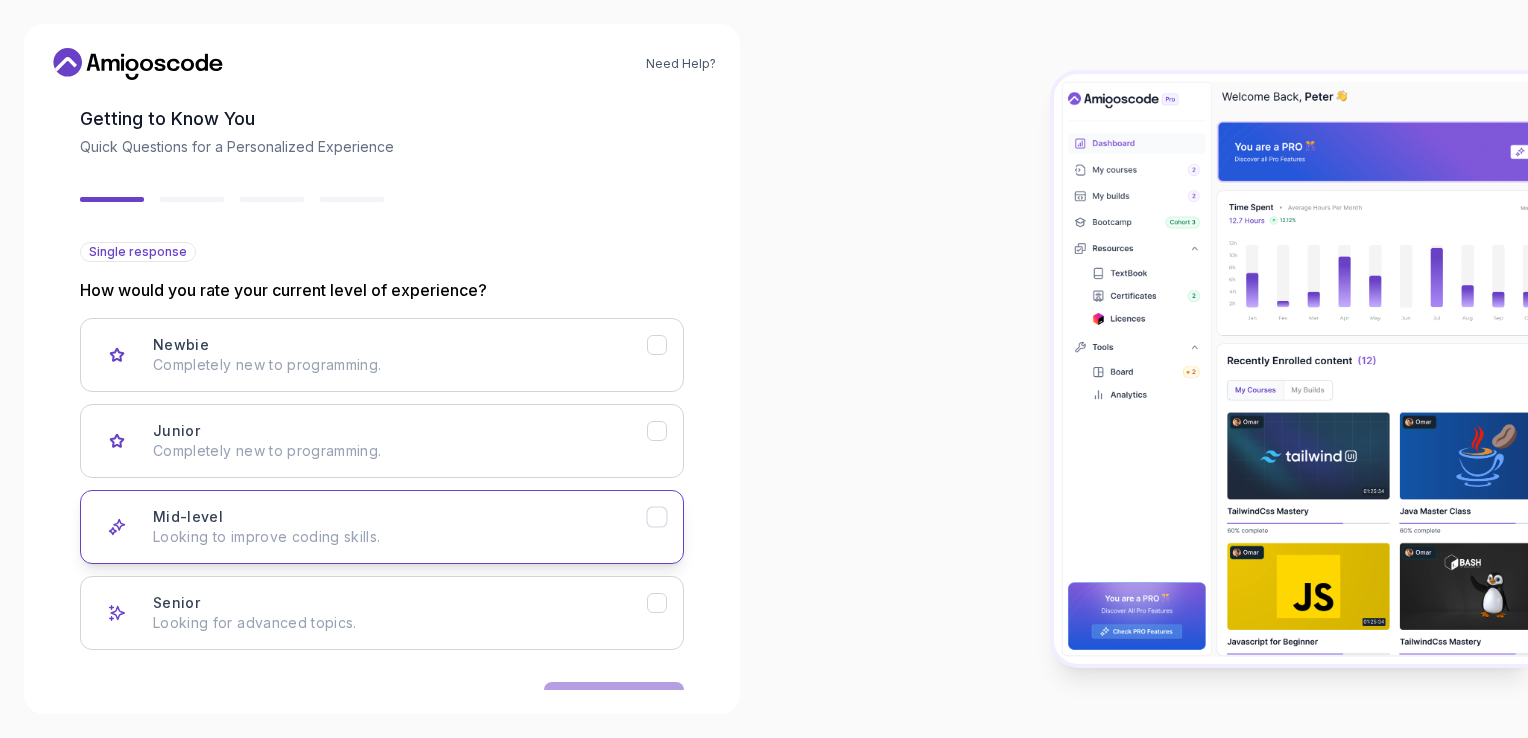 click on "Mid-level Looking to improve coding skills." at bounding box center (400, 527) 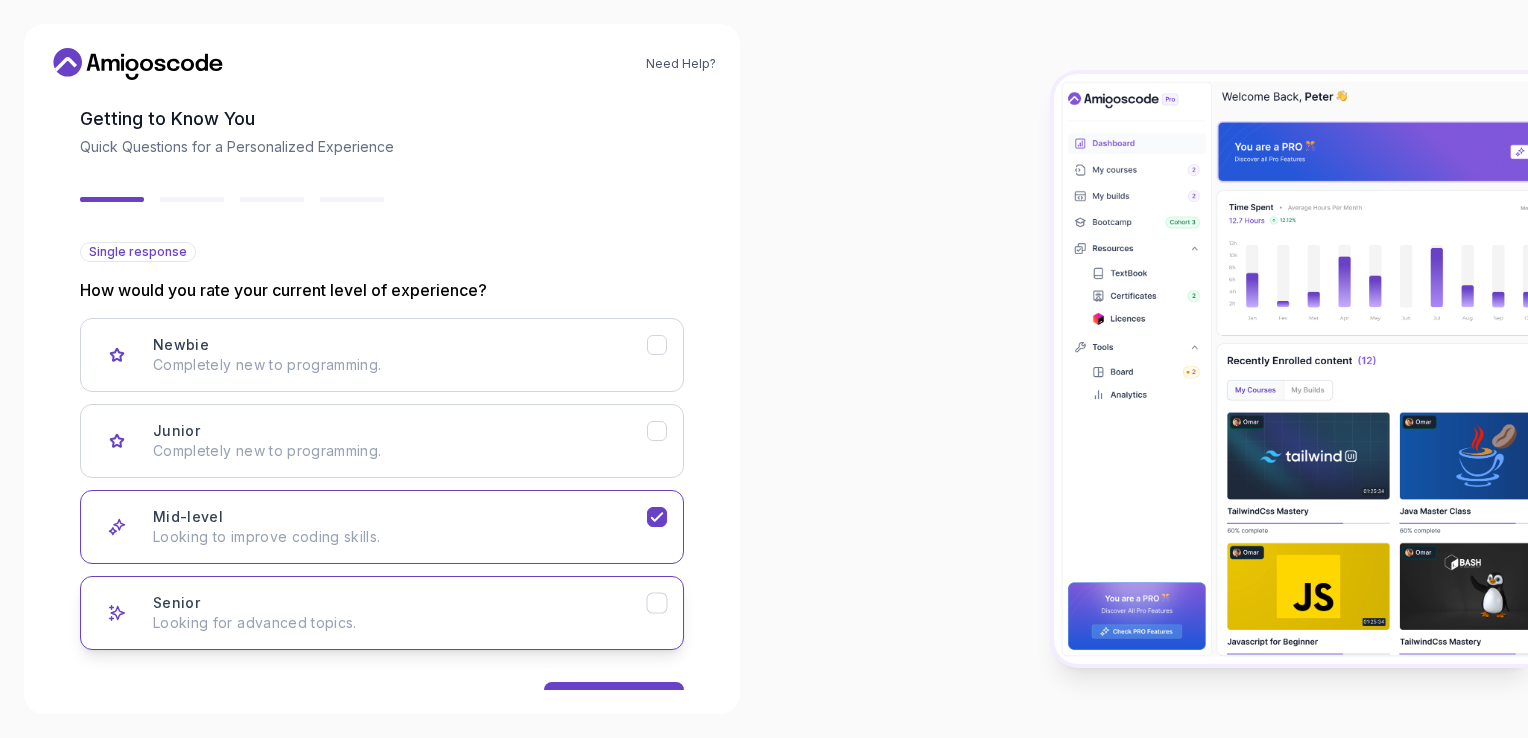 scroll, scrollTop: 156, scrollLeft: 0, axis: vertical 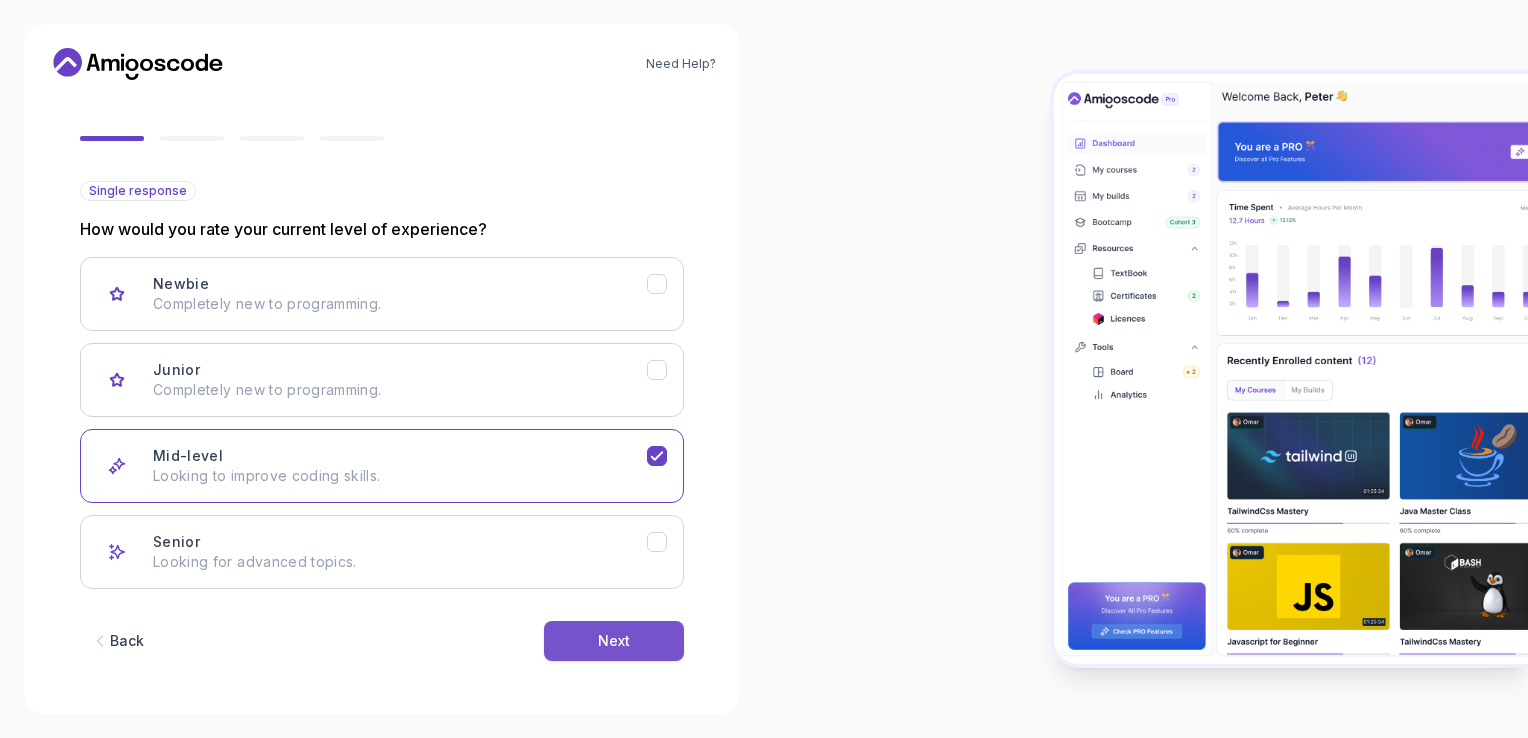 click on "Next" at bounding box center [614, 641] 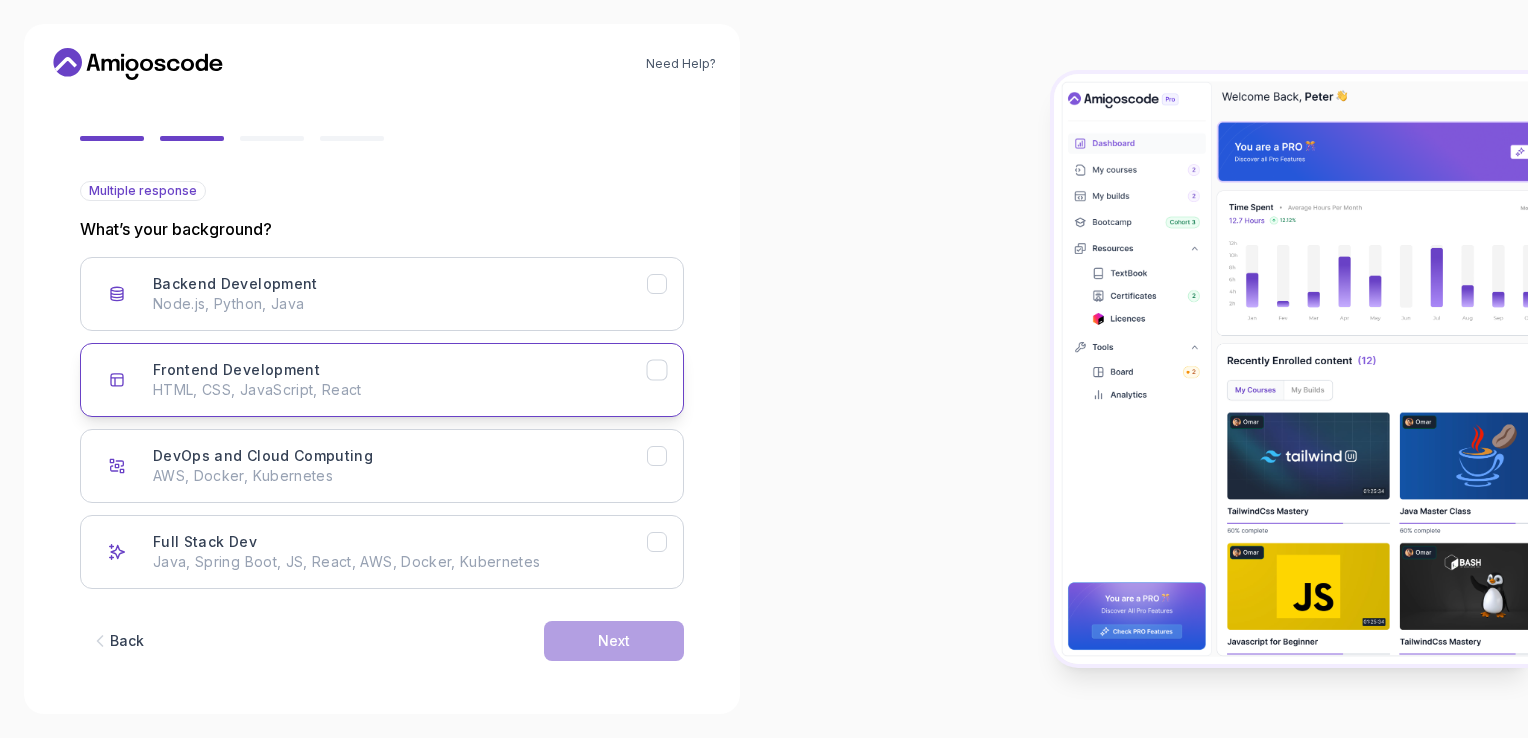 click 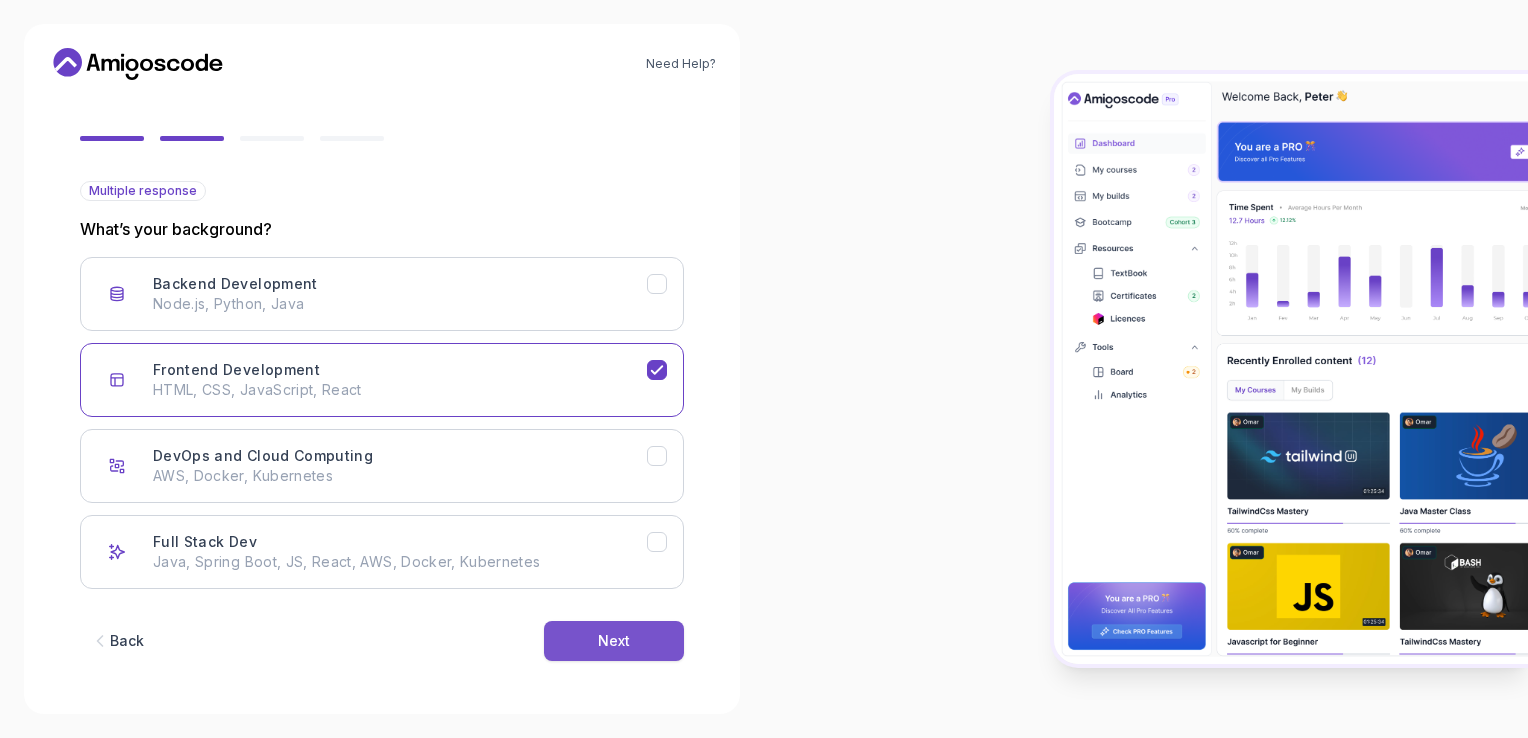 click on "Next" at bounding box center [614, 641] 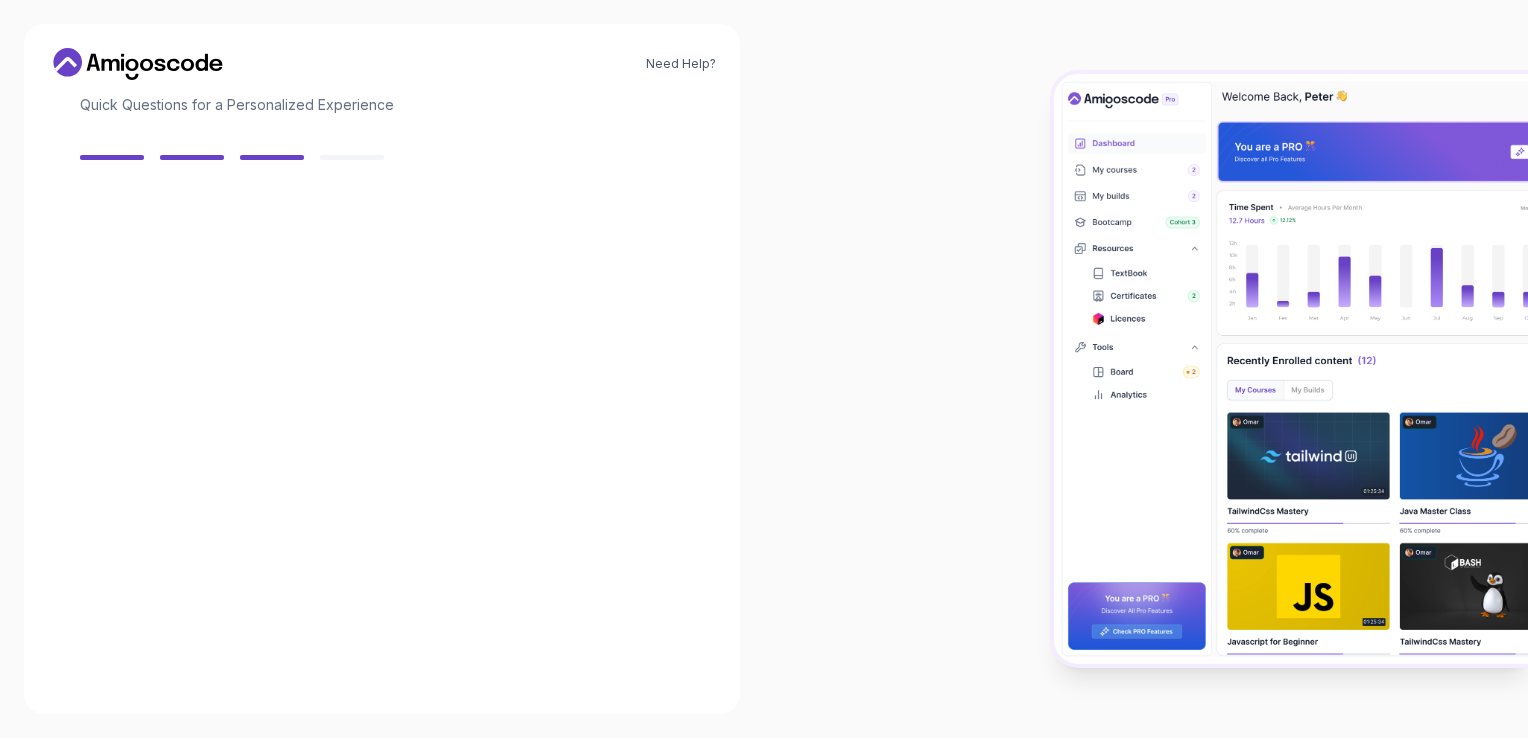 scroll, scrollTop: 134, scrollLeft: 0, axis: vertical 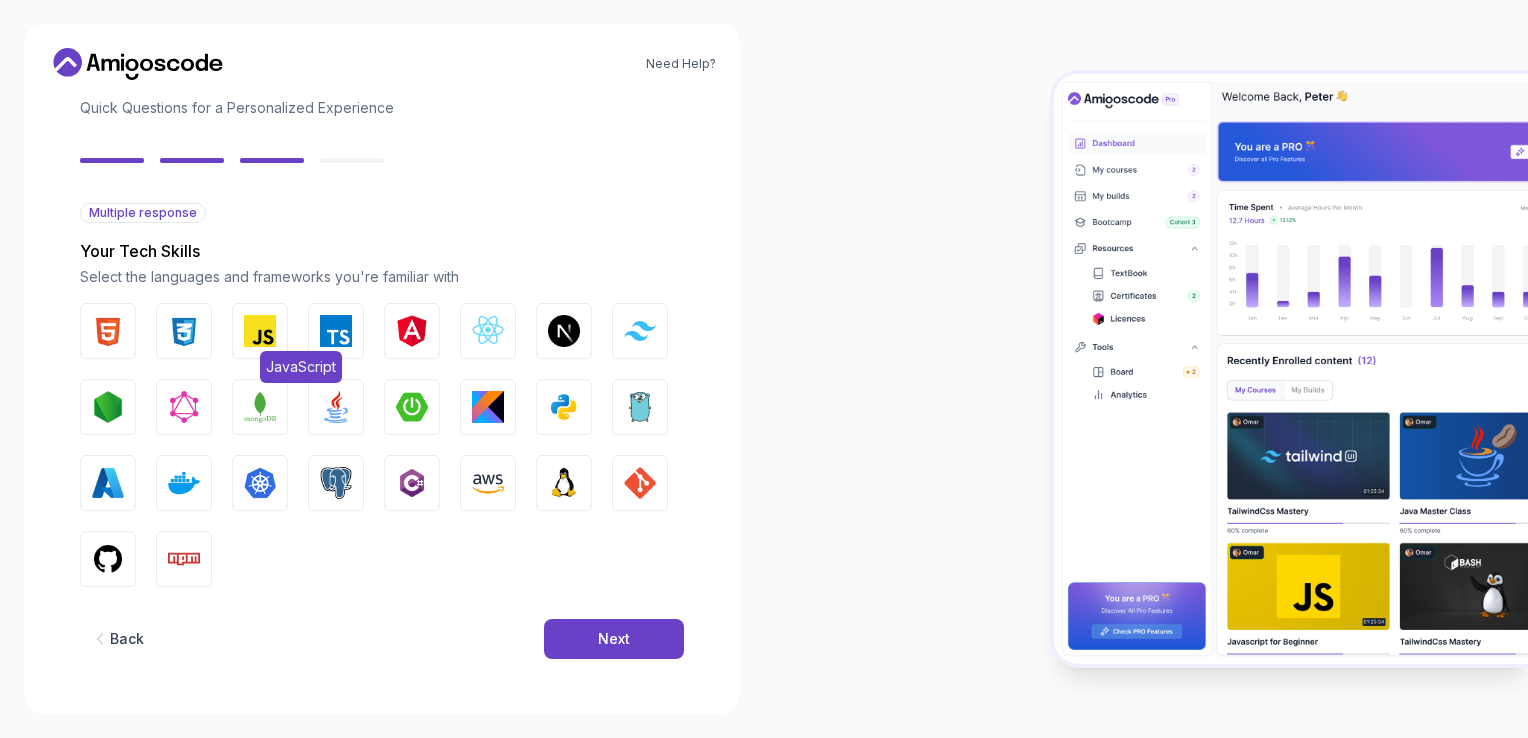 click at bounding box center (260, 331) 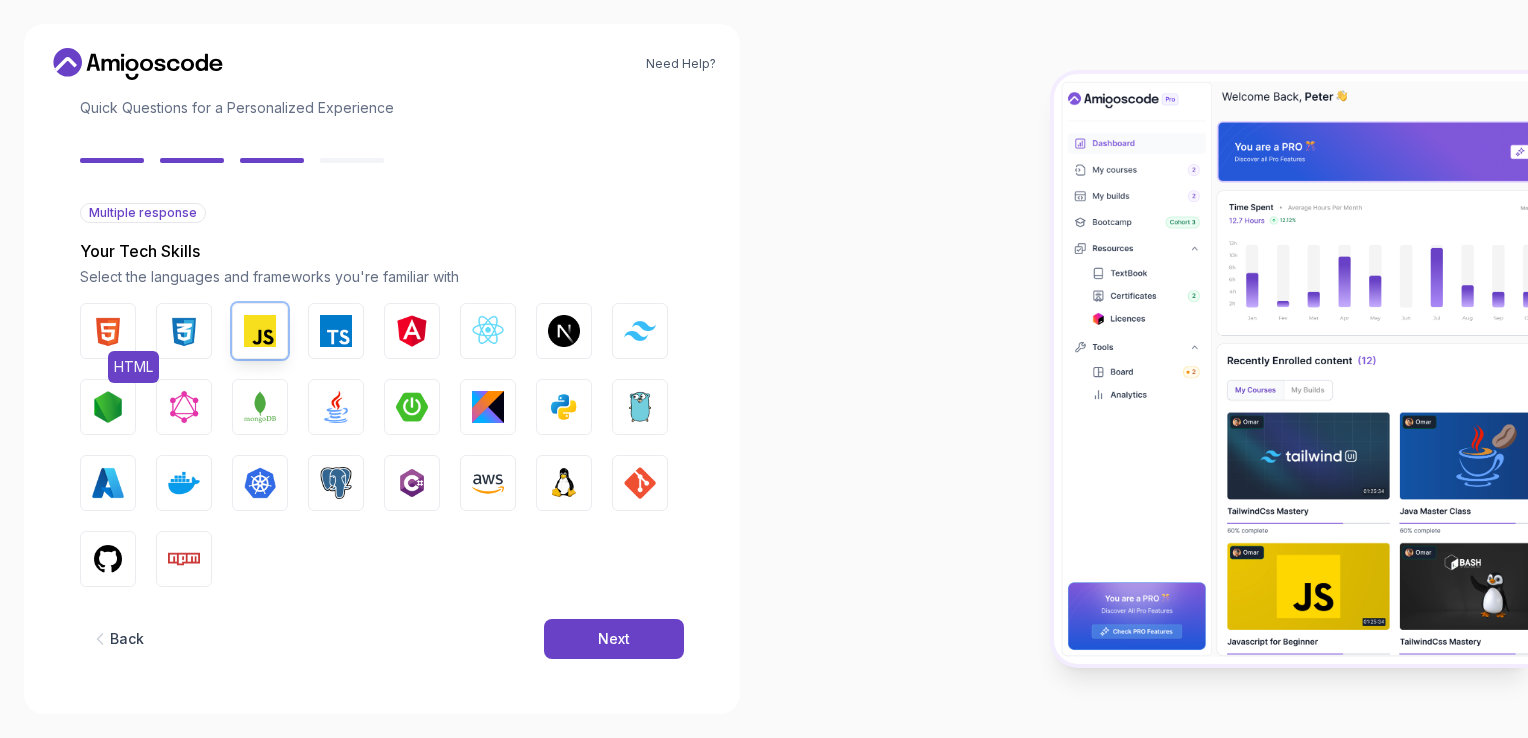 click at bounding box center (108, 331) 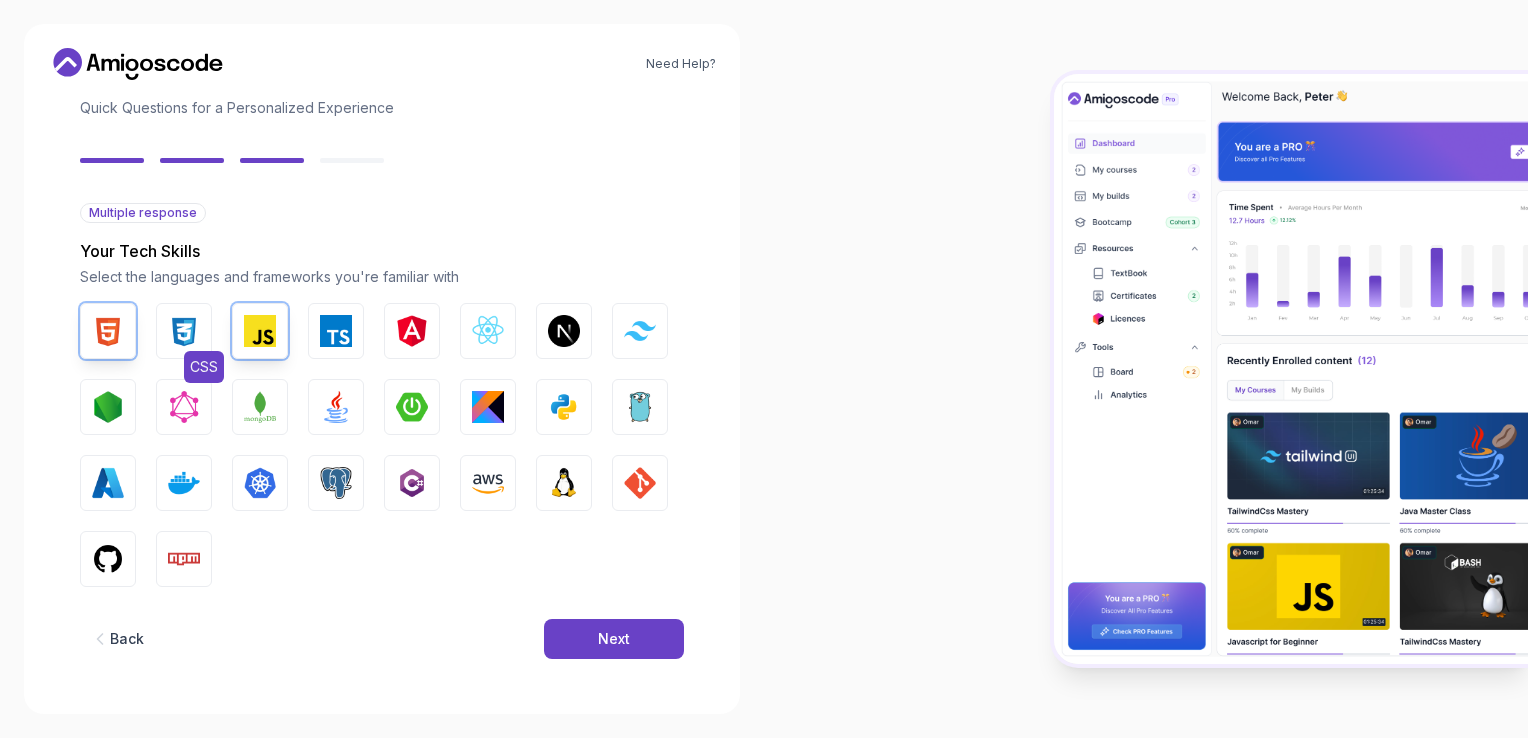 click at bounding box center (184, 331) 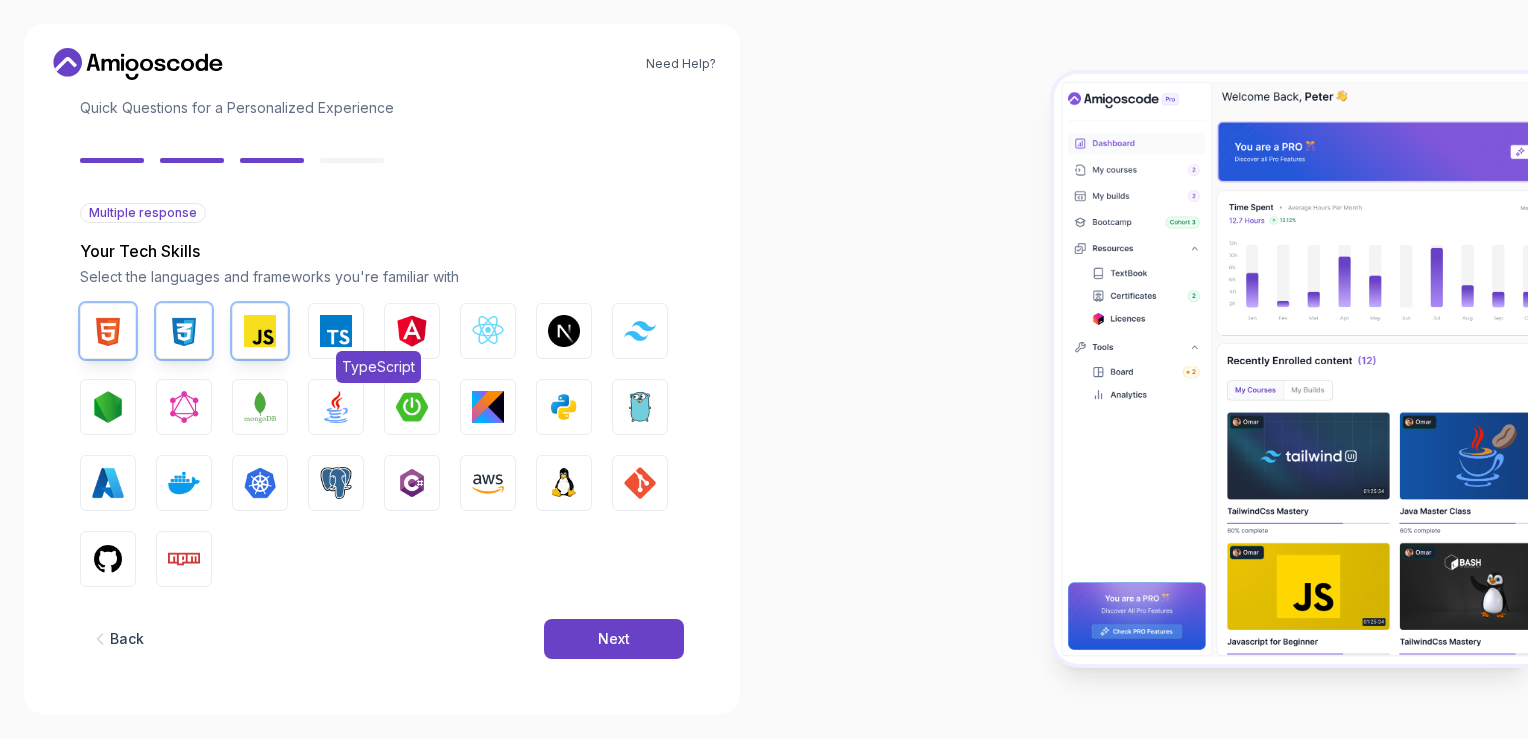 click at bounding box center (336, 331) 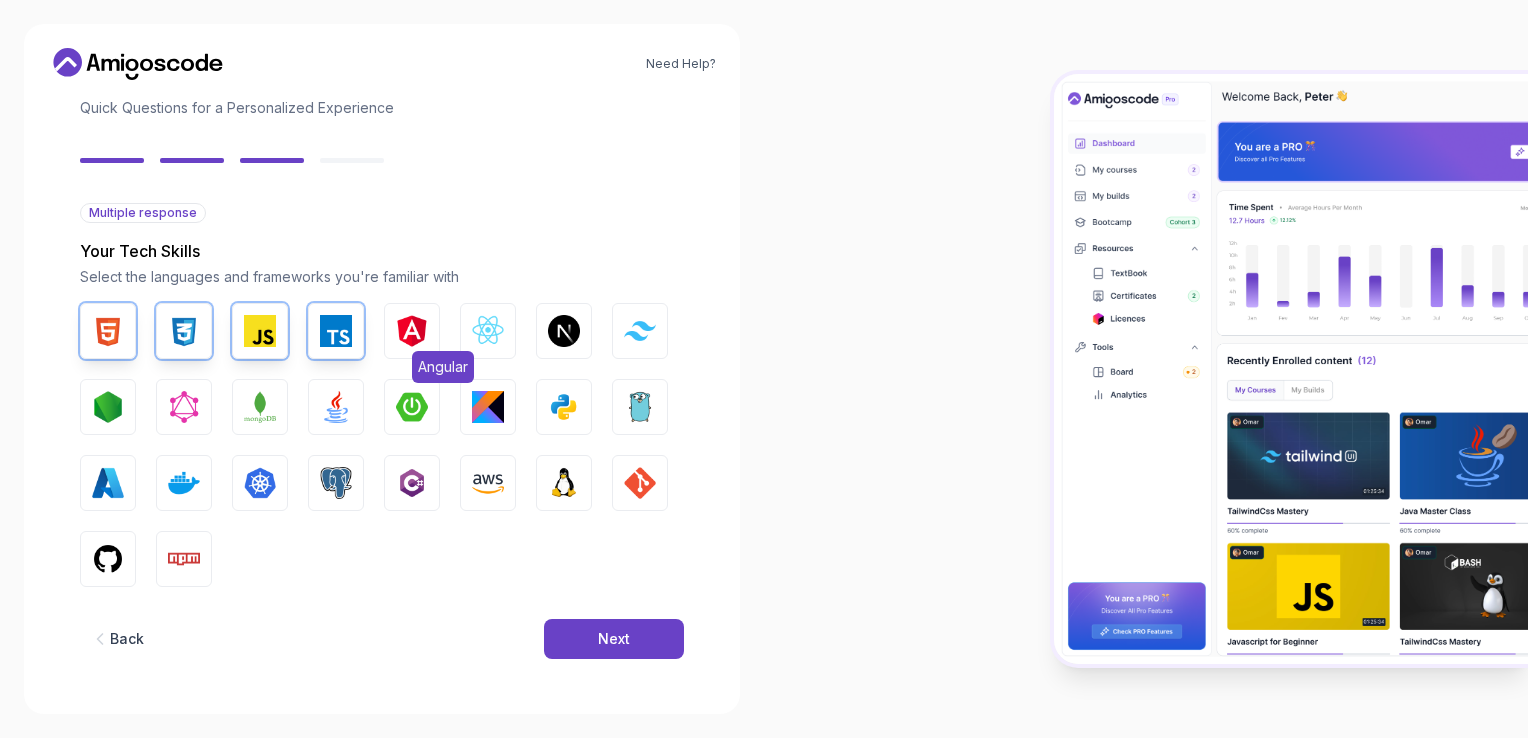 click at bounding box center (412, 331) 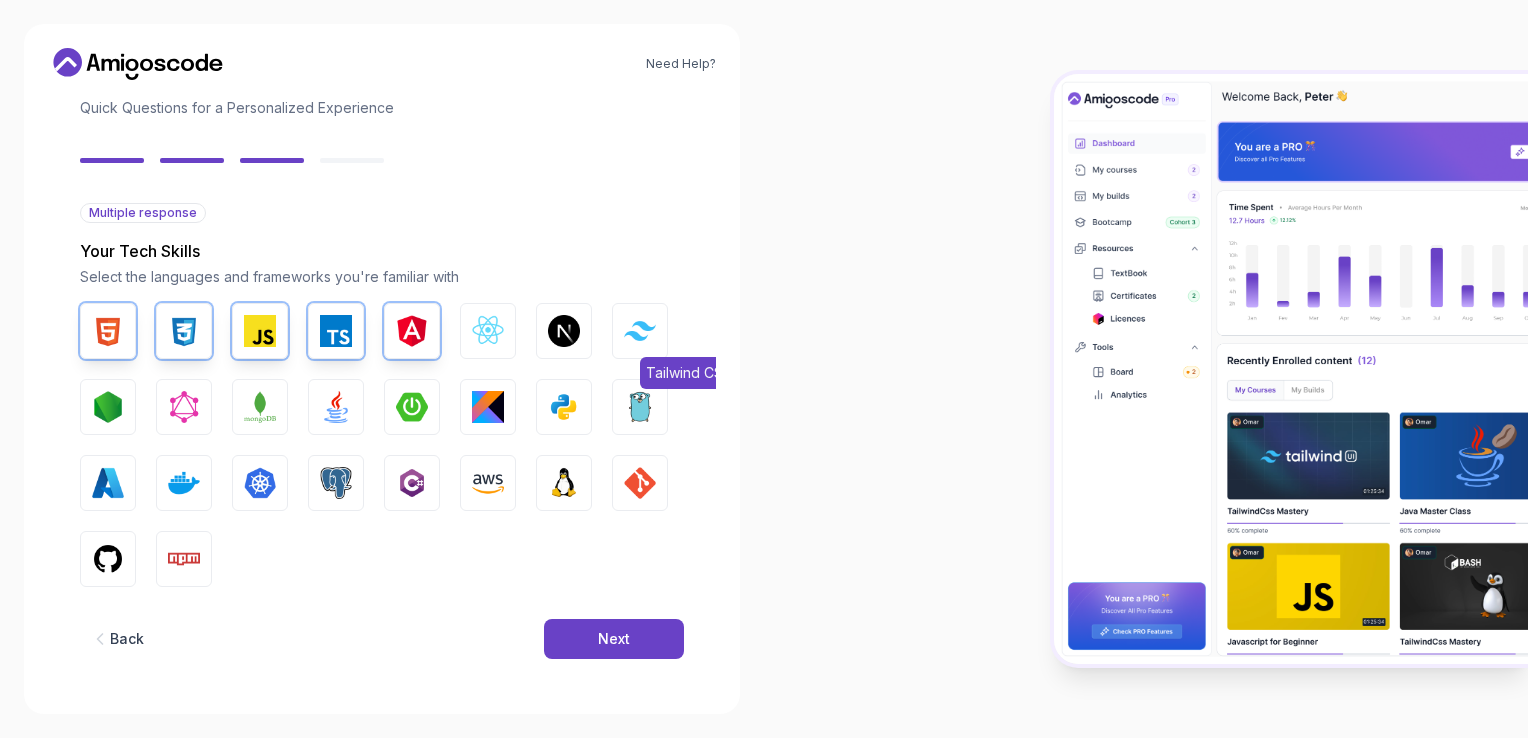click on "Tailwind CSS" at bounding box center [640, 331] 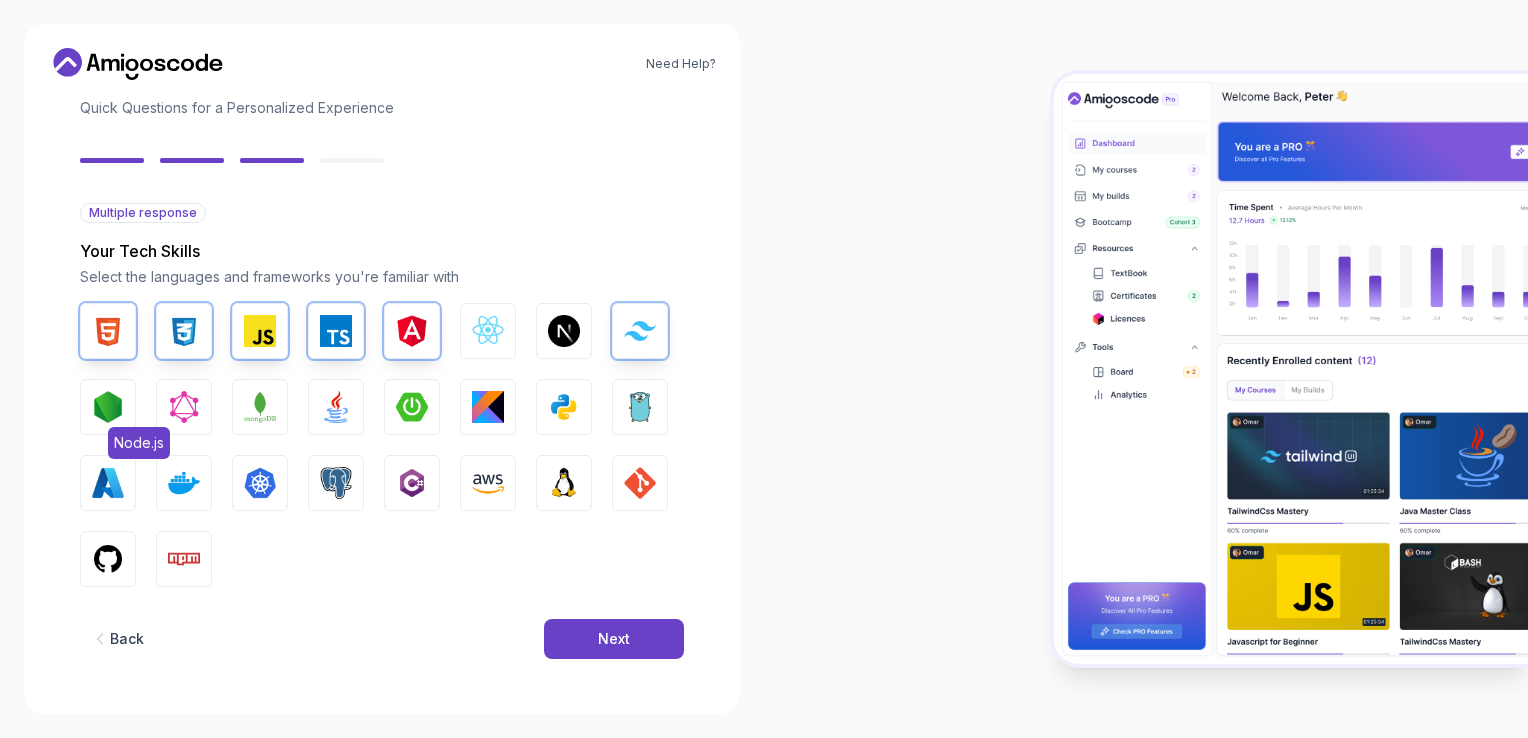 click at bounding box center (108, 407) 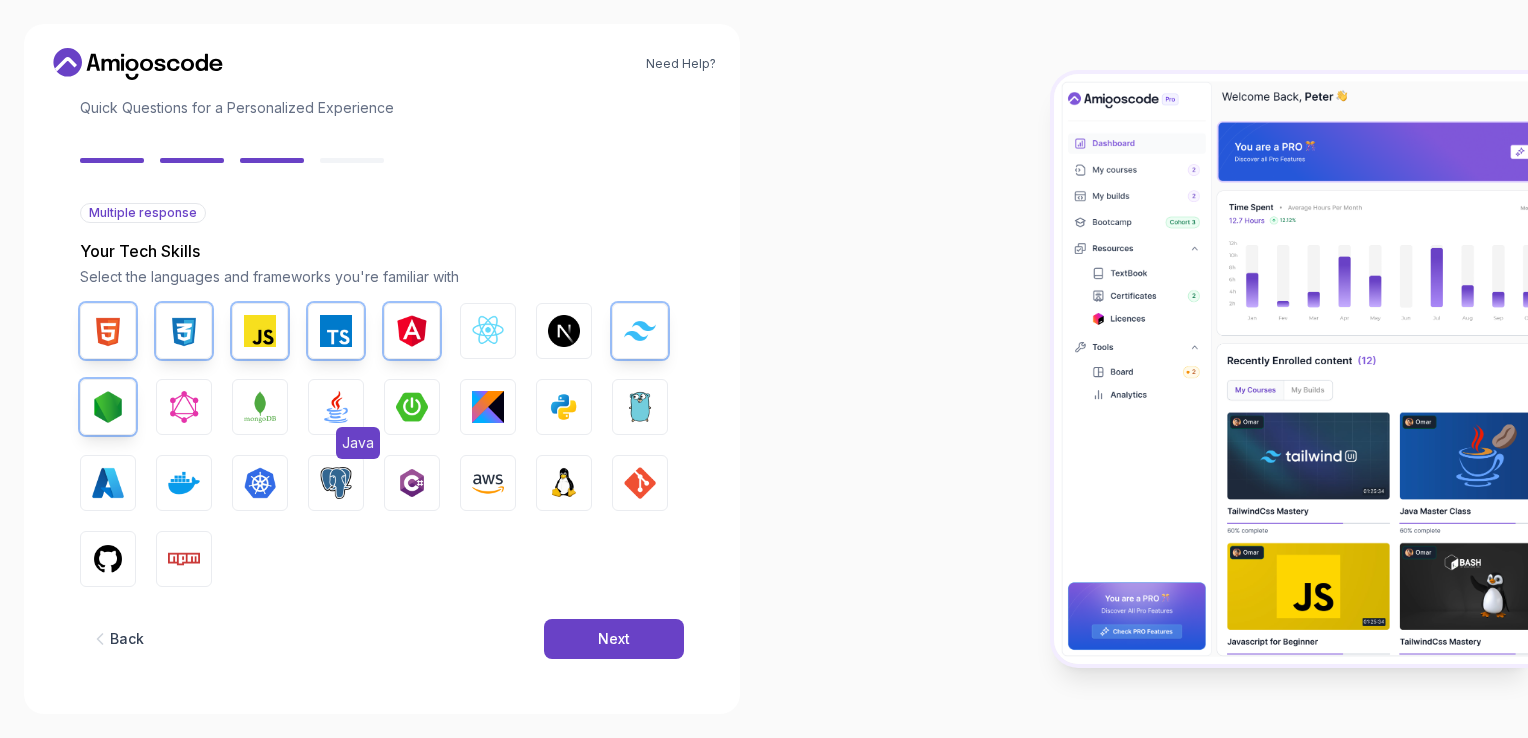 click at bounding box center [336, 407] 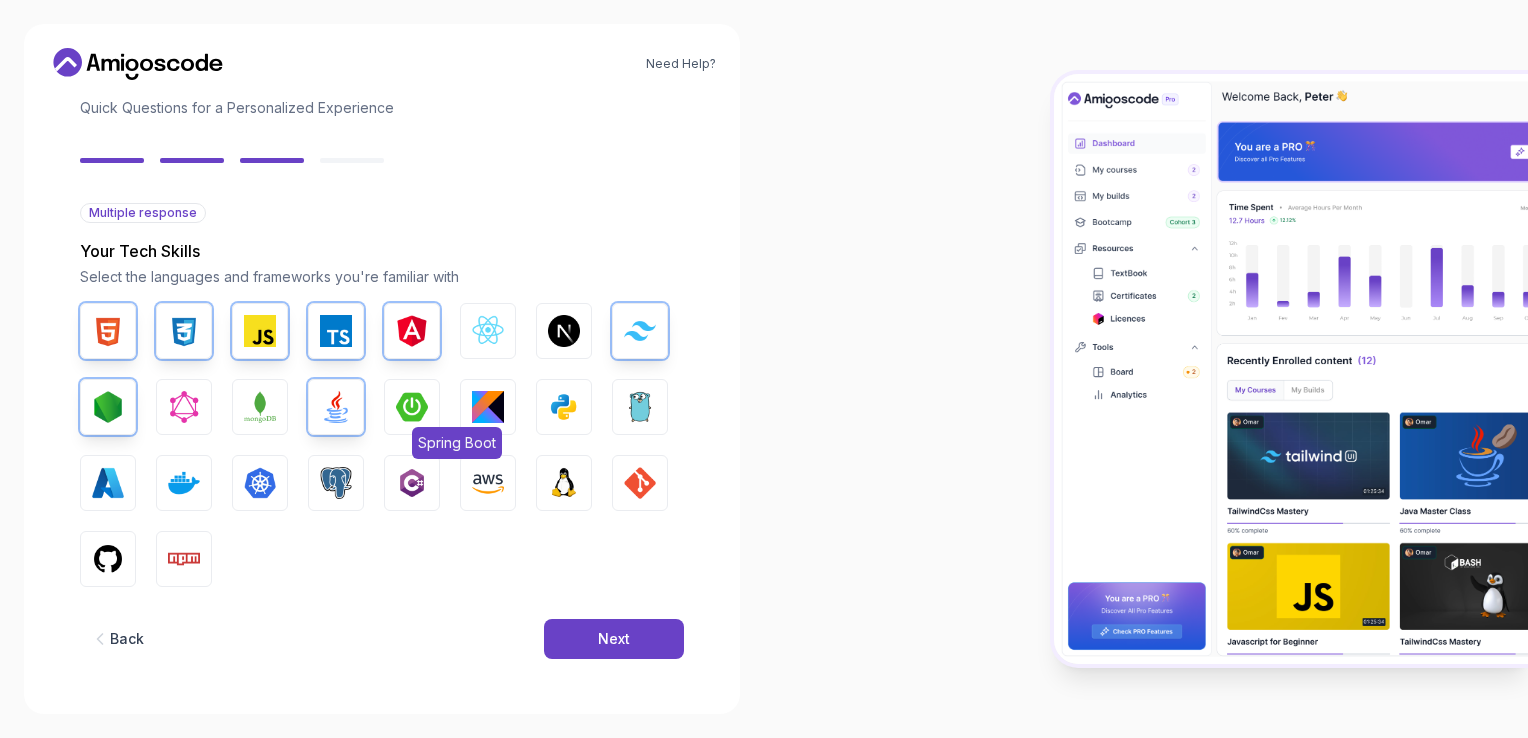 click on "Spring Boot" at bounding box center [412, 407] 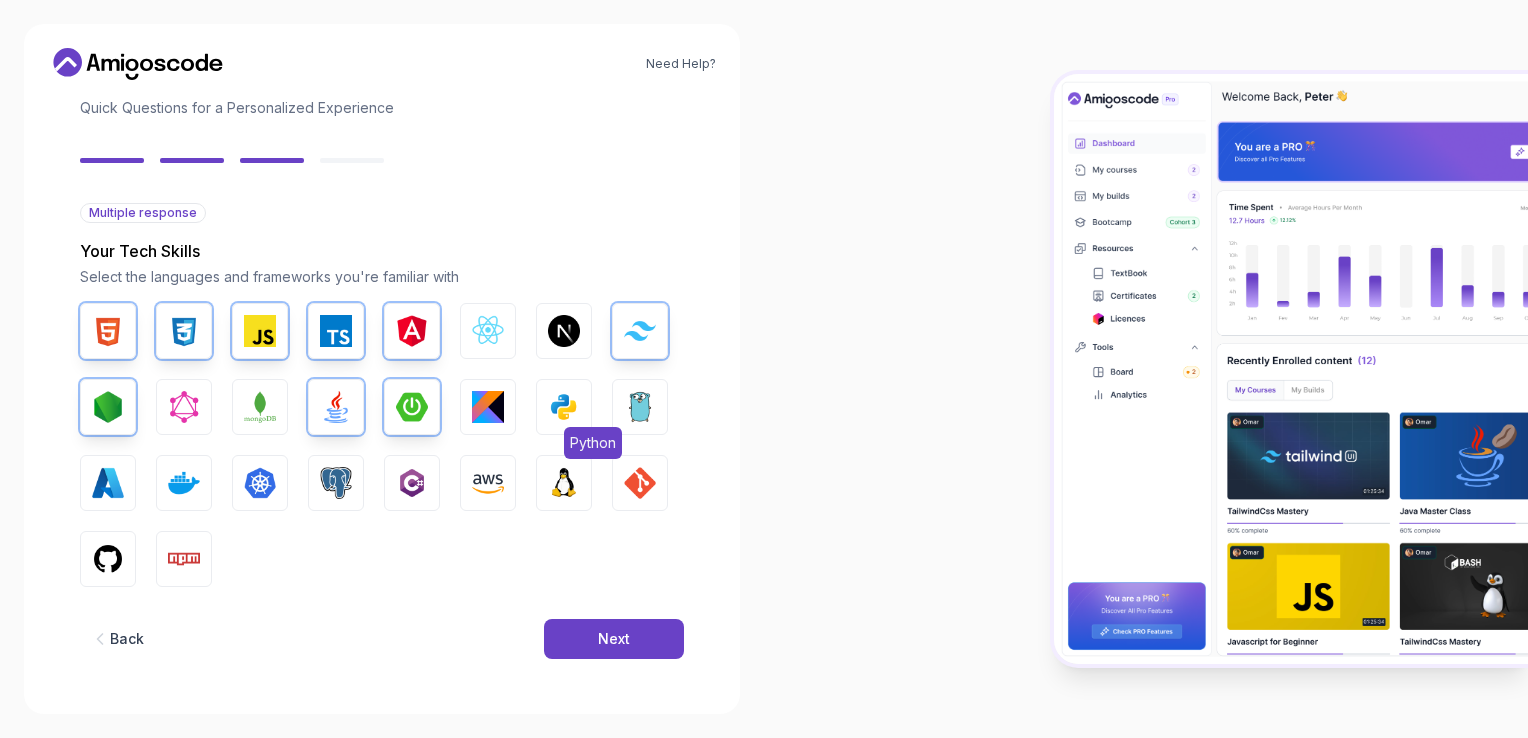 click at bounding box center (564, 407) 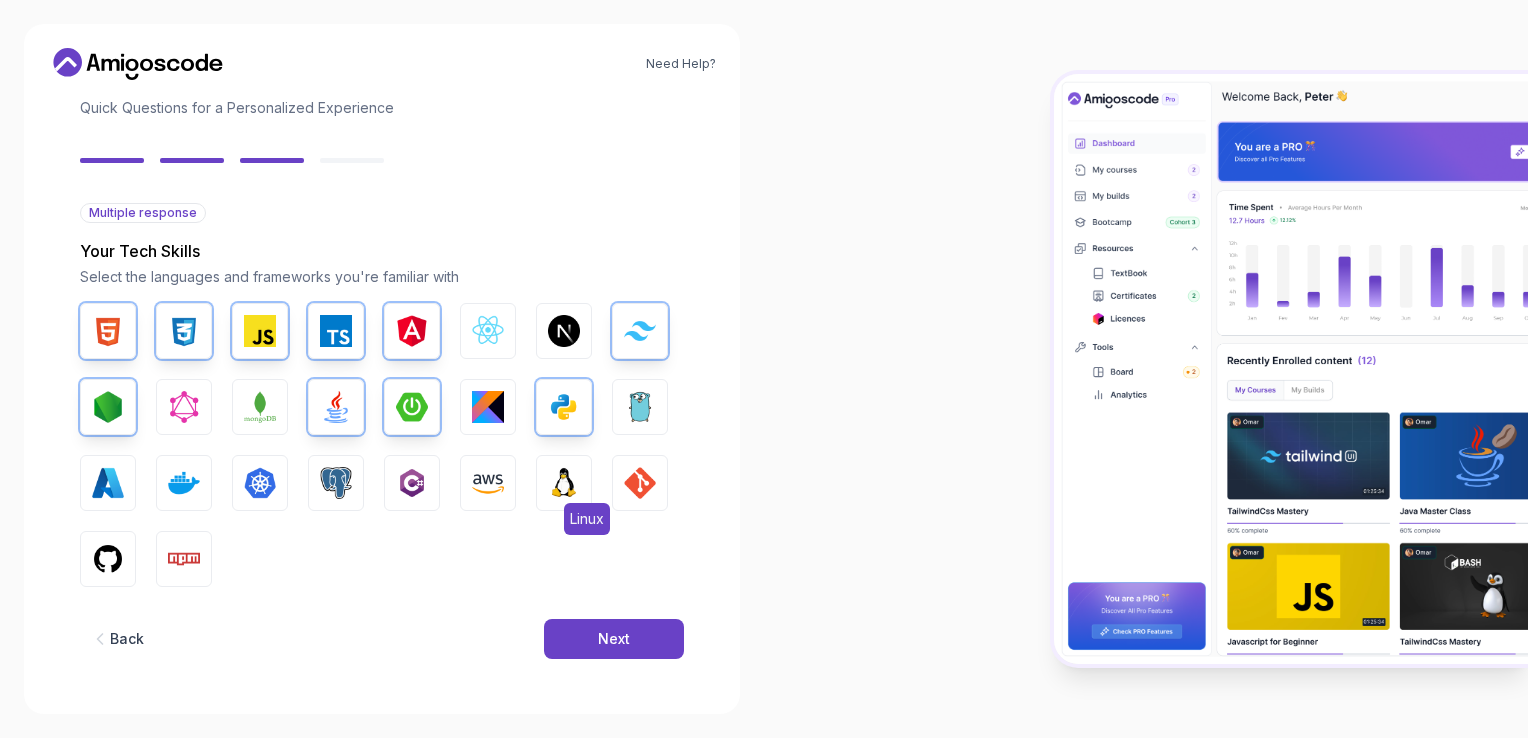 click at bounding box center [564, 483] 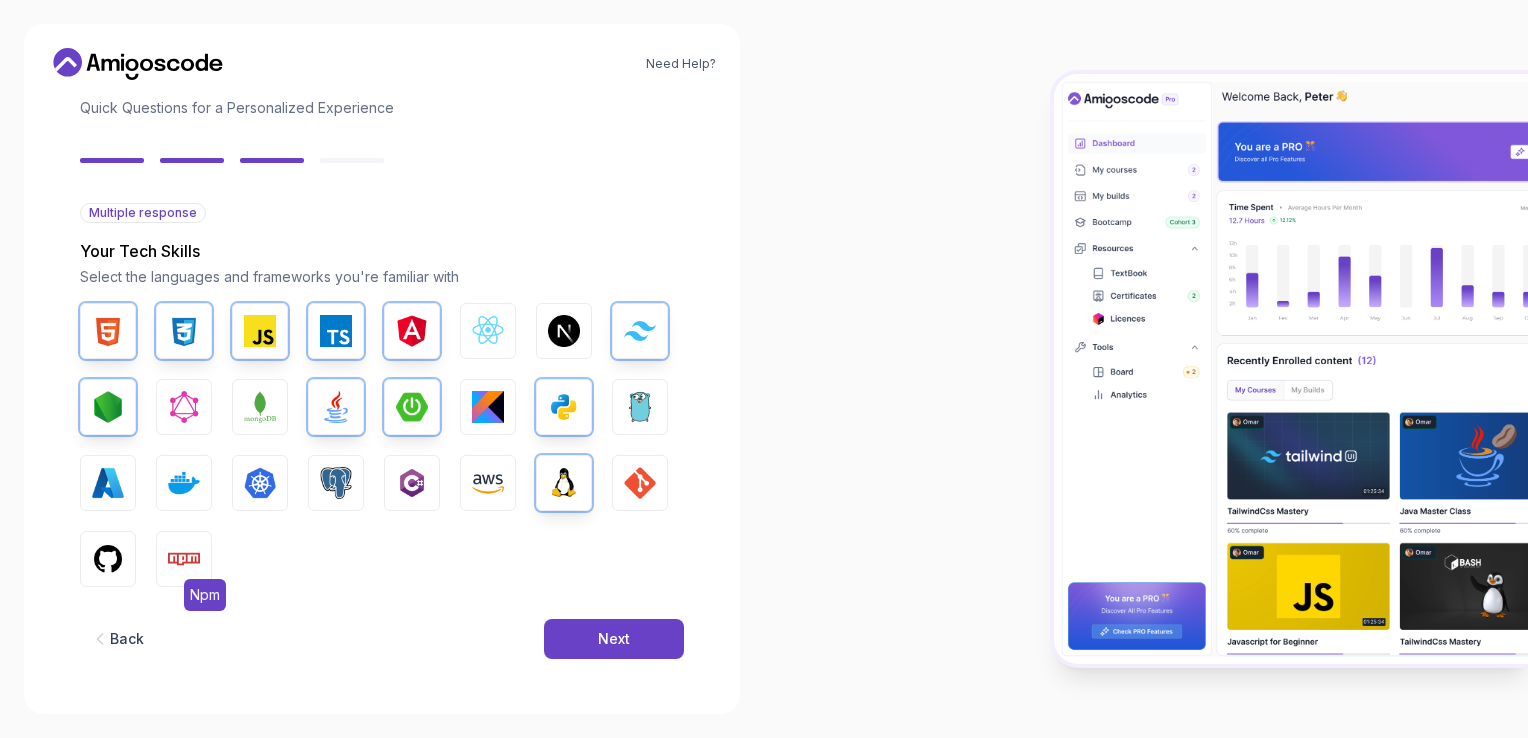 click at bounding box center [184, 559] 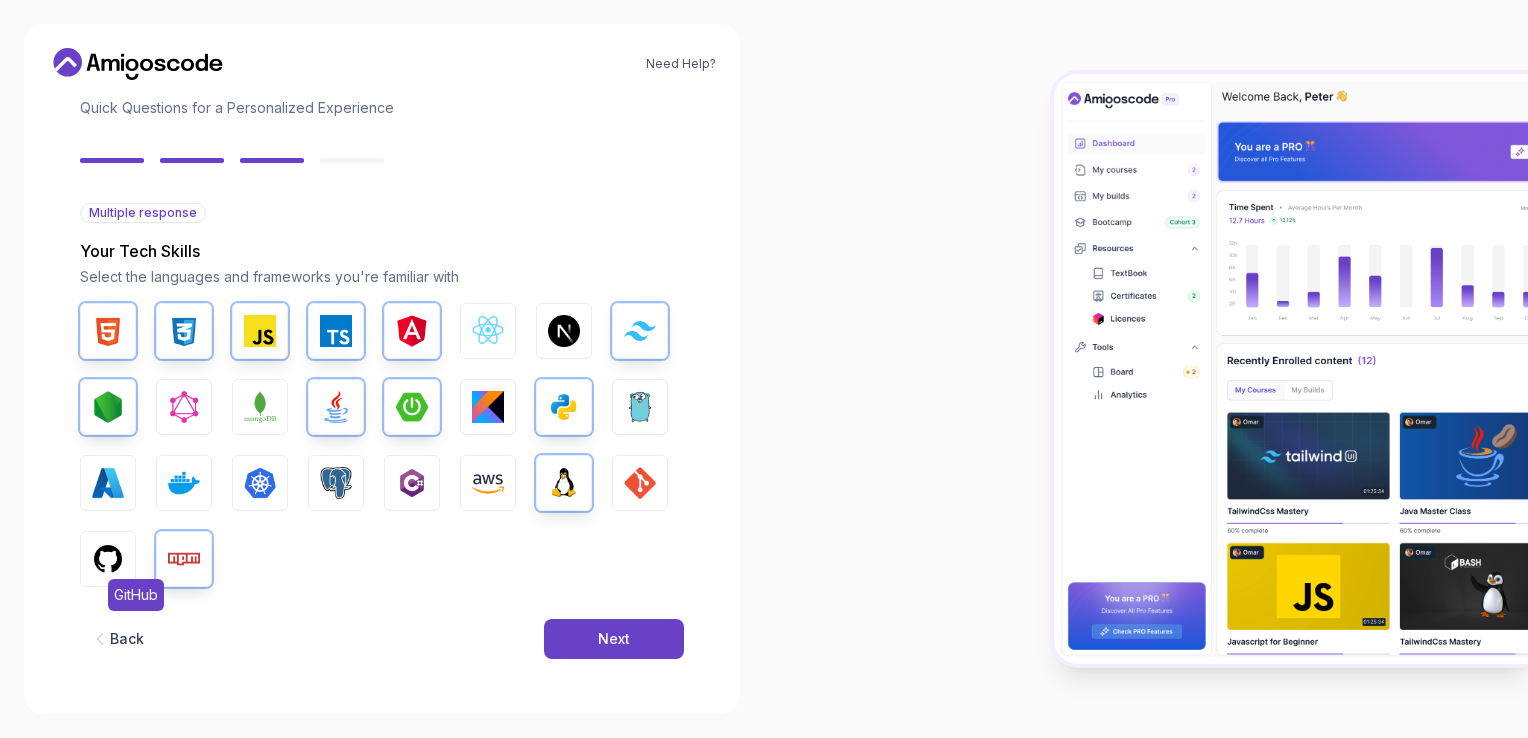 click at bounding box center [108, 559] 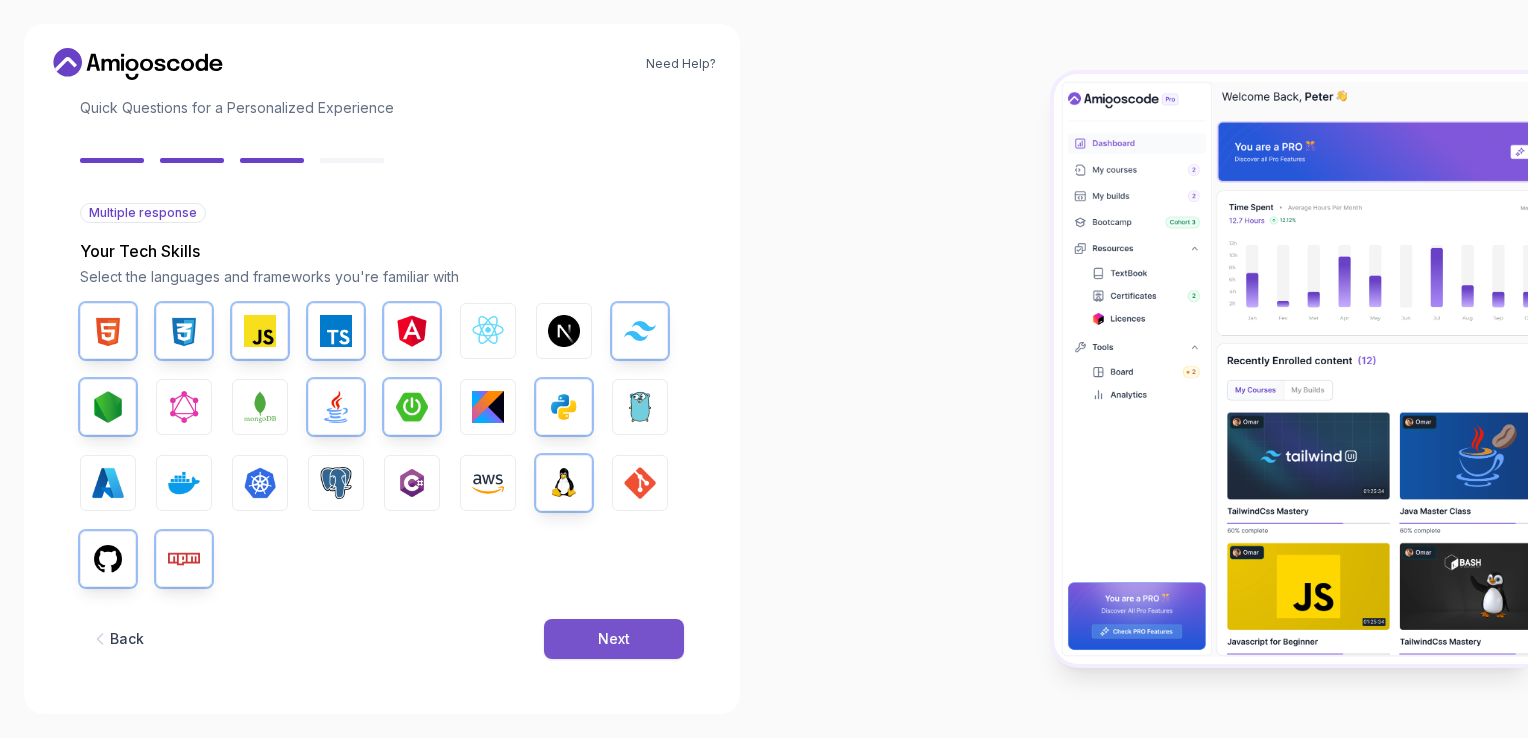 click on "Next" at bounding box center (614, 639) 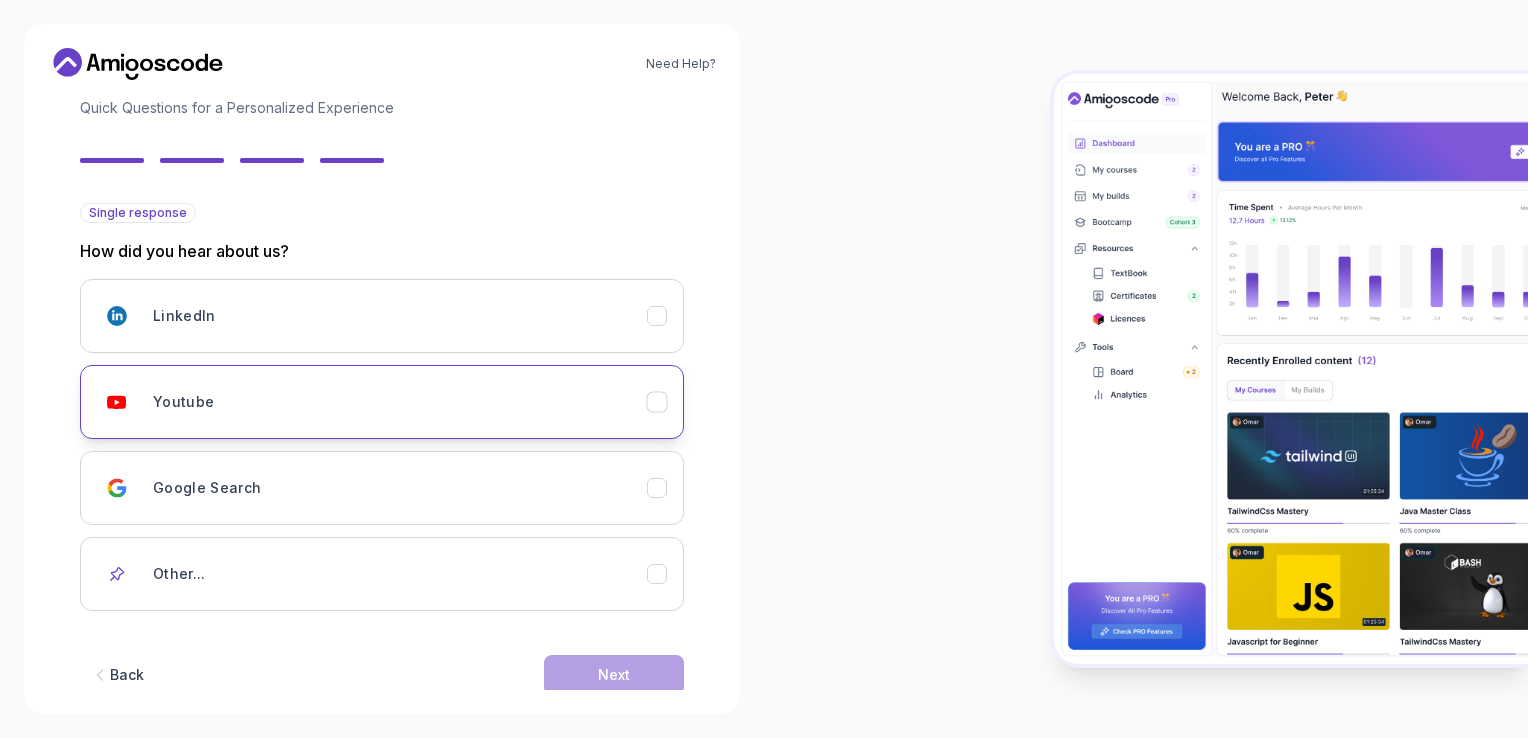click on "Youtube" at bounding box center (400, 402) 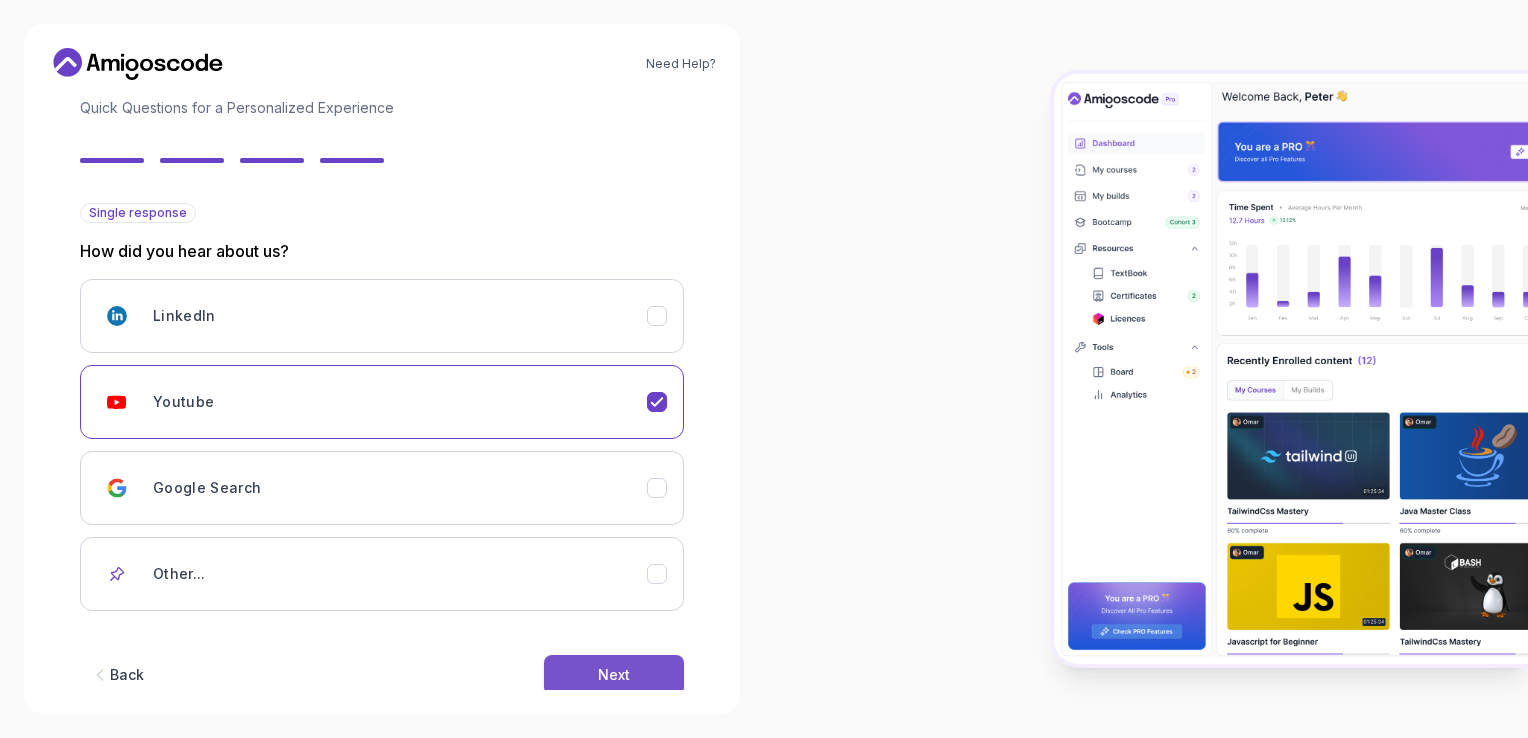 click on "Next" at bounding box center [614, 675] 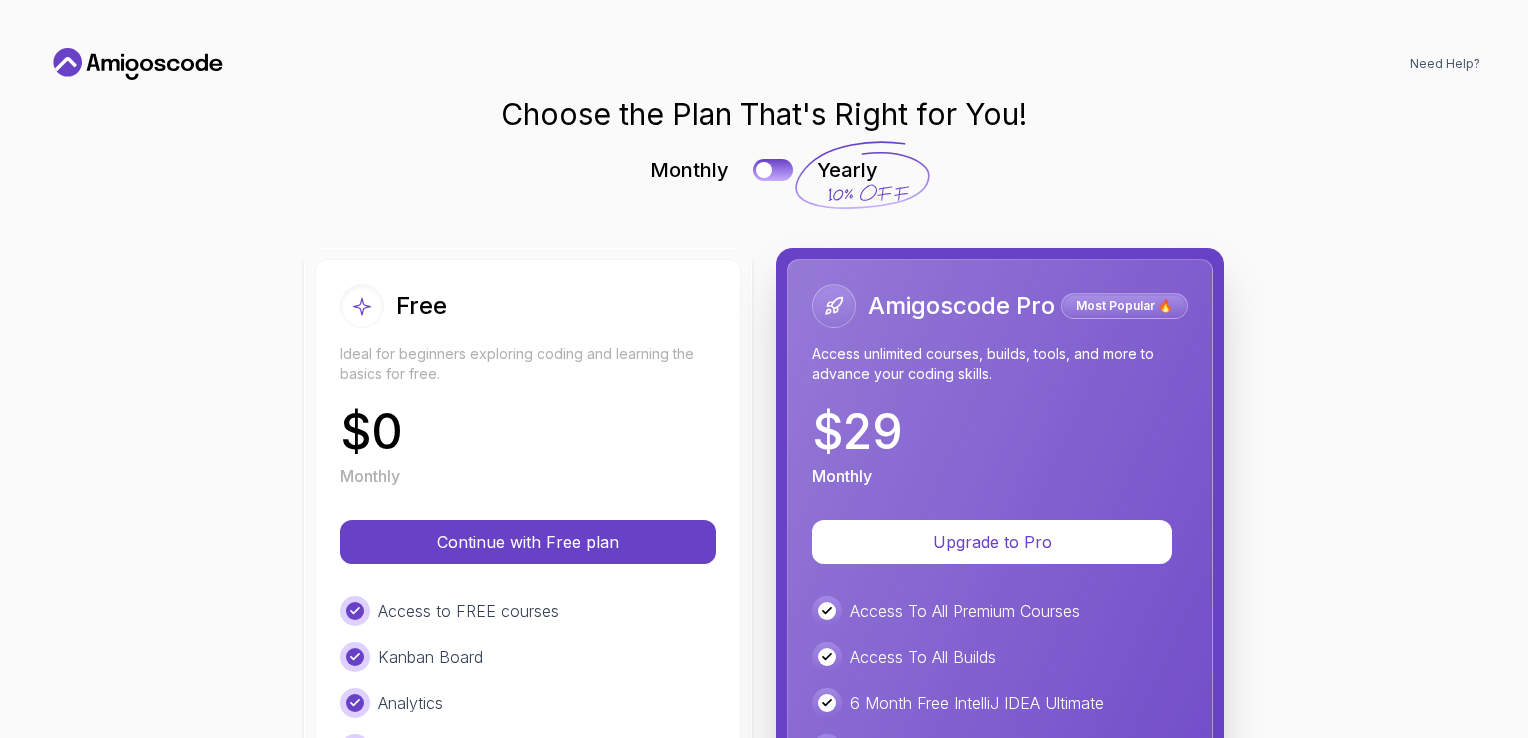 scroll, scrollTop: 0, scrollLeft: 0, axis: both 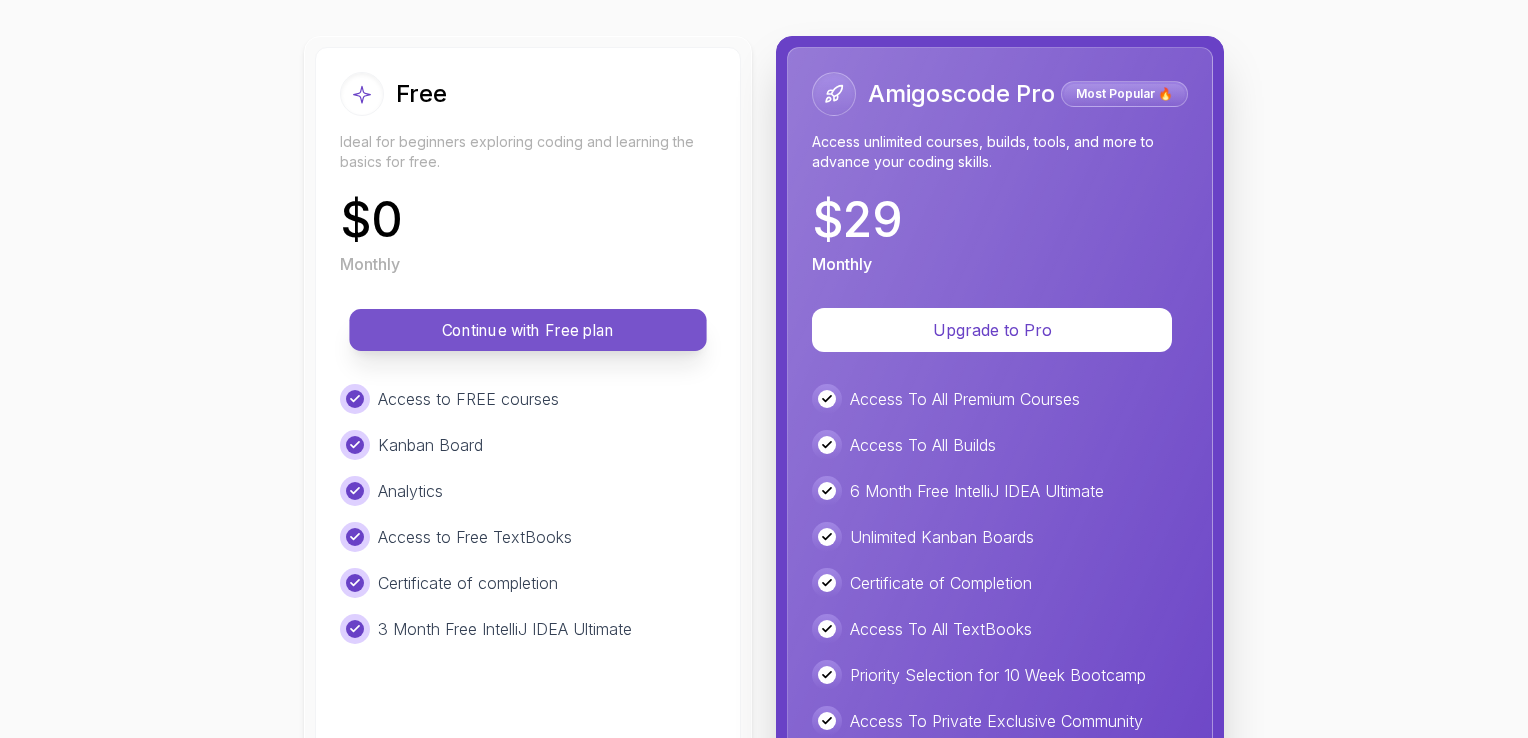click on "Continue with Free plan" at bounding box center [528, 330] 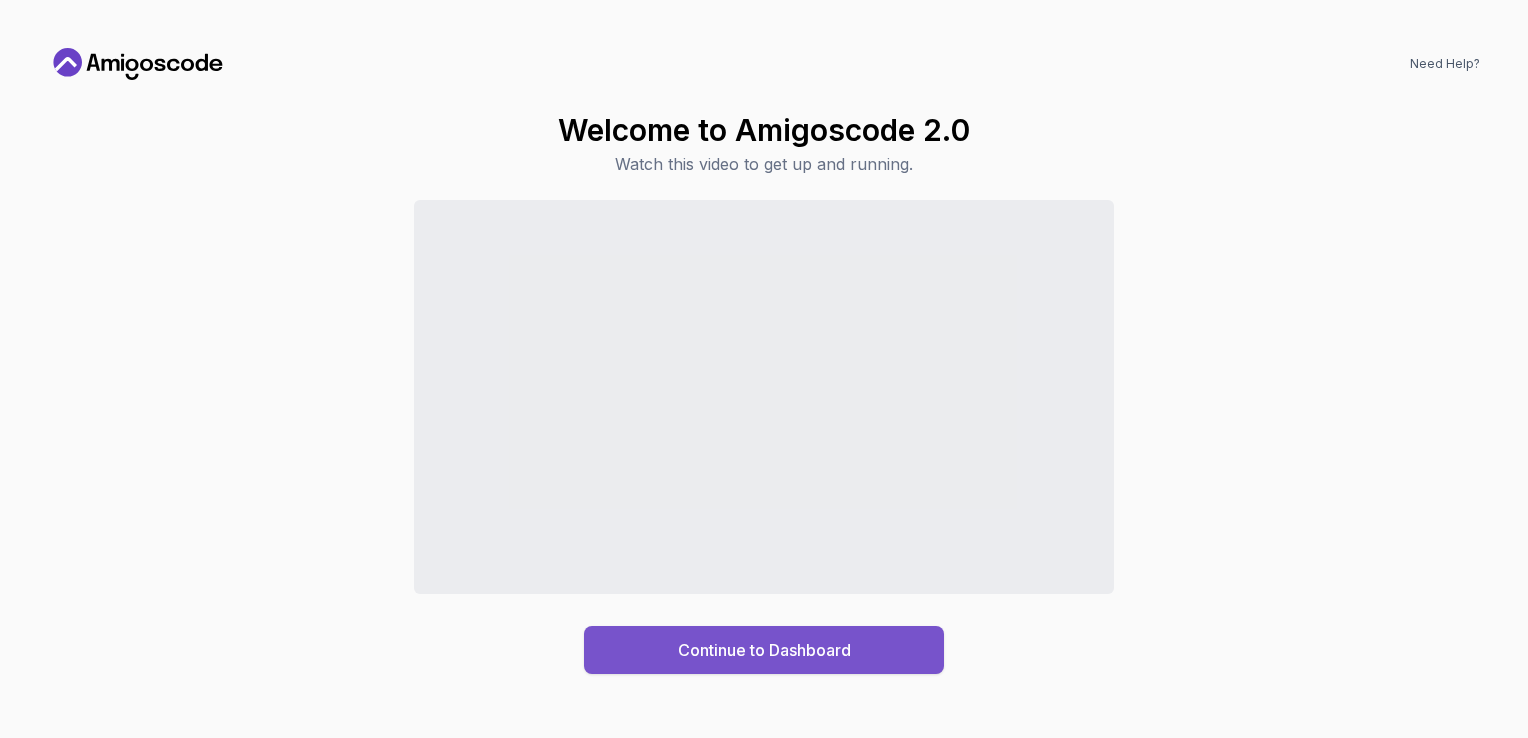 click on "Continue to Dashboard" at bounding box center (764, 650) 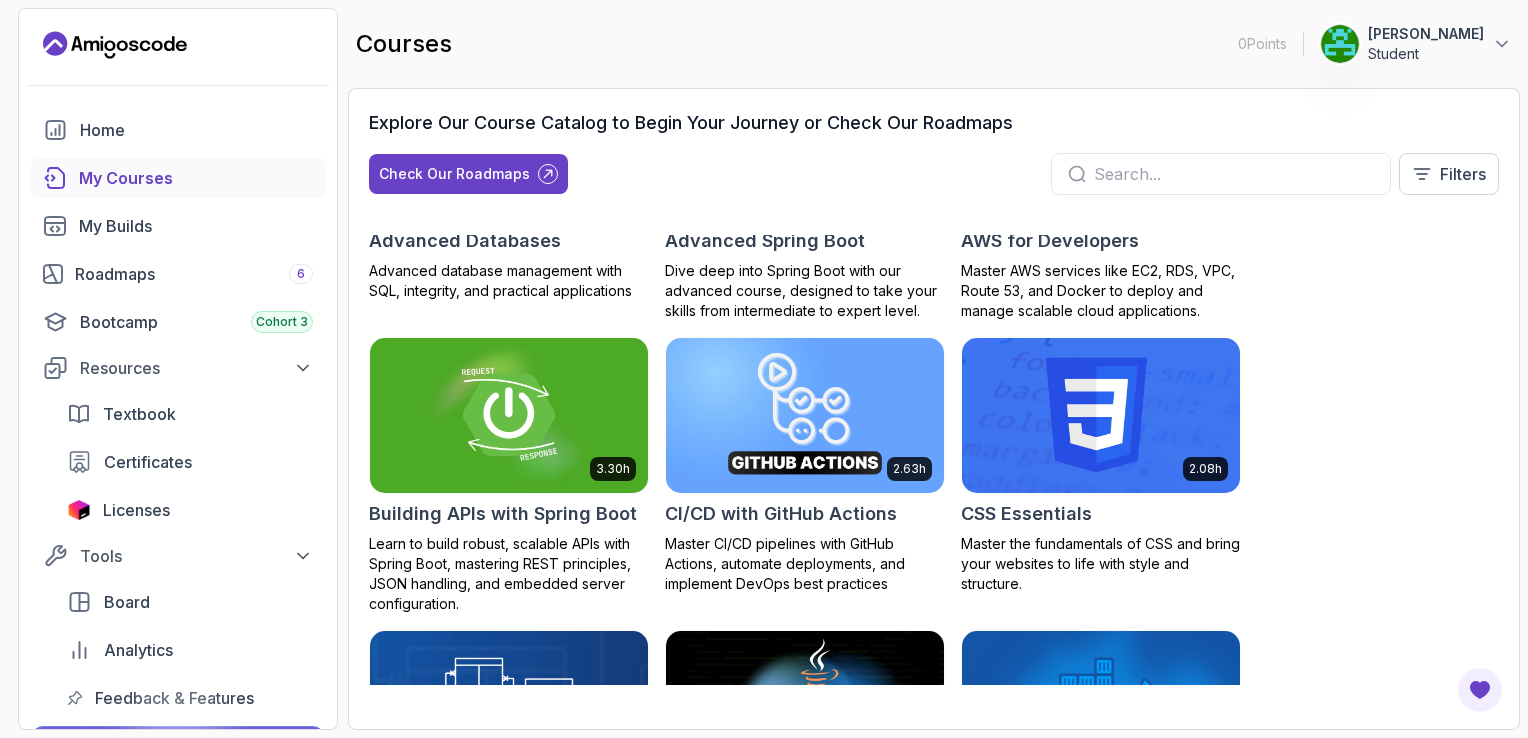 scroll, scrollTop: 172, scrollLeft: 0, axis: vertical 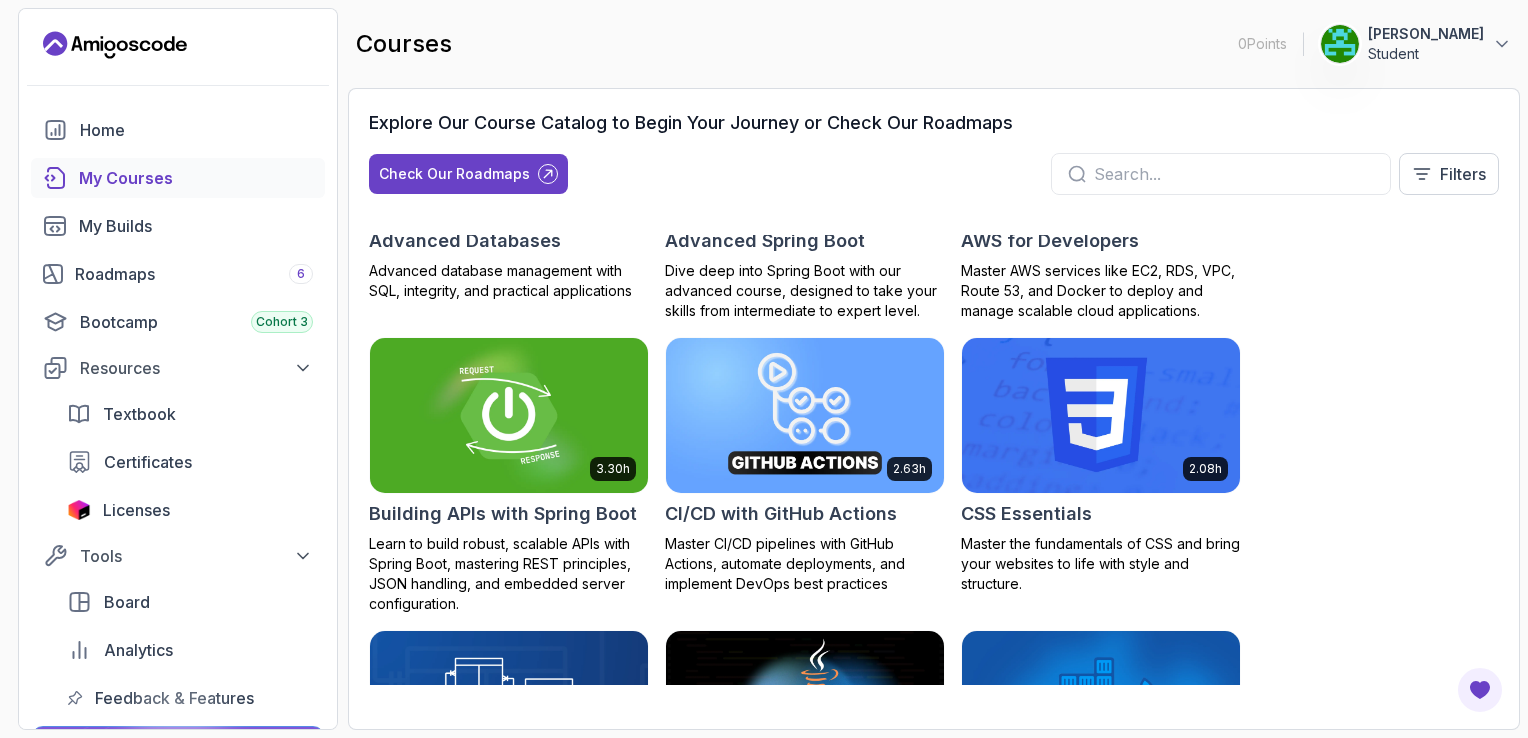 click at bounding box center [509, 415] 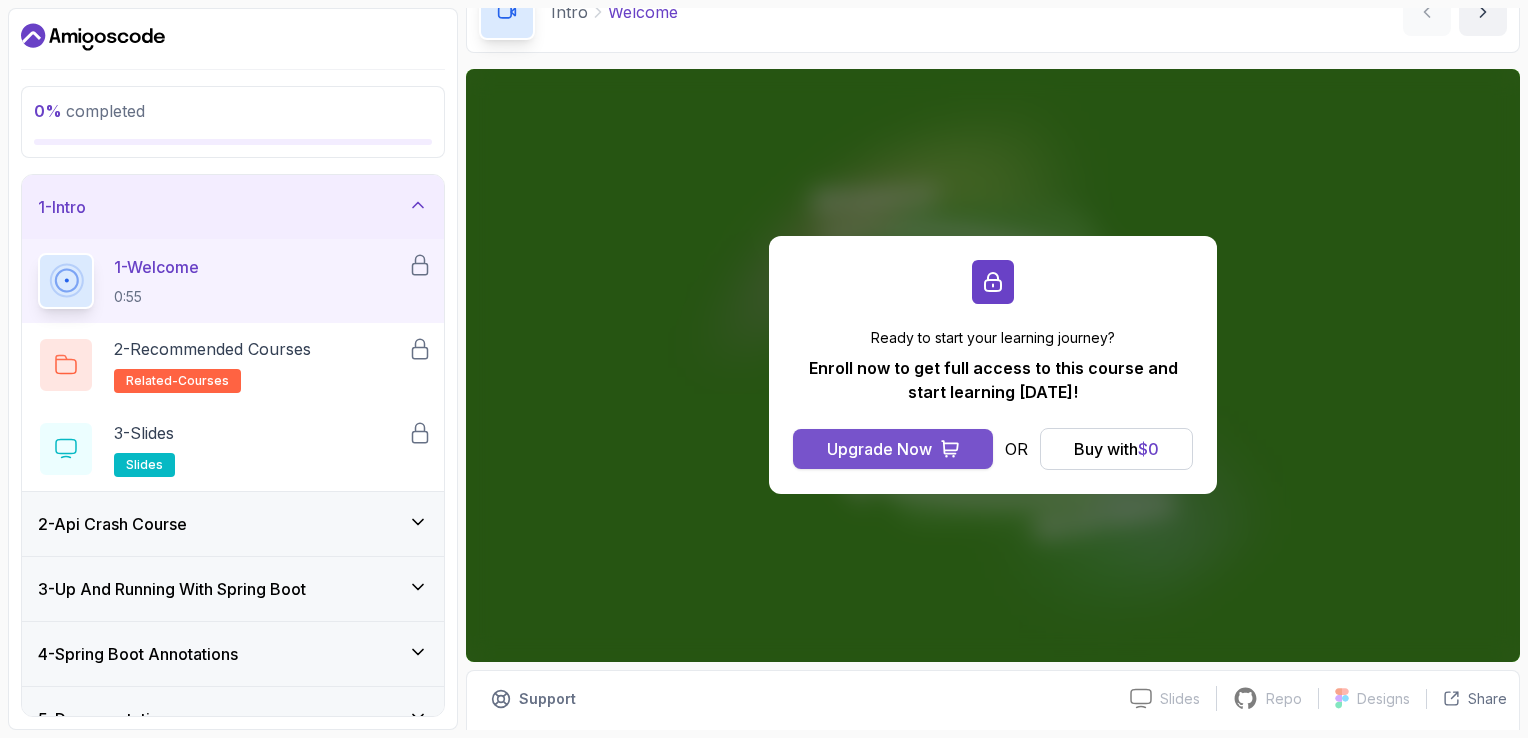 scroll, scrollTop: 86, scrollLeft: 0, axis: vertical 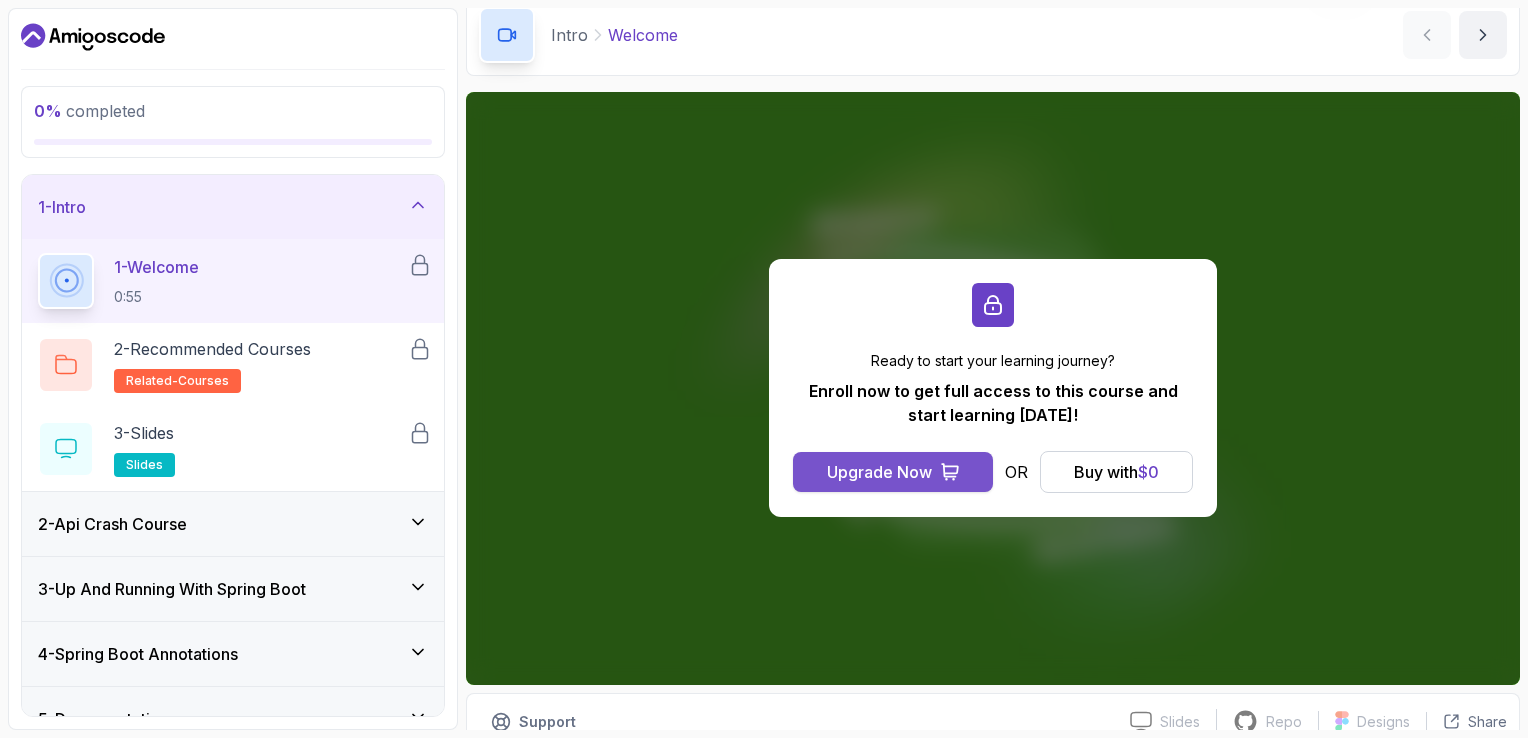 click on "Upgrade Now" at bounding box center (879, 472) 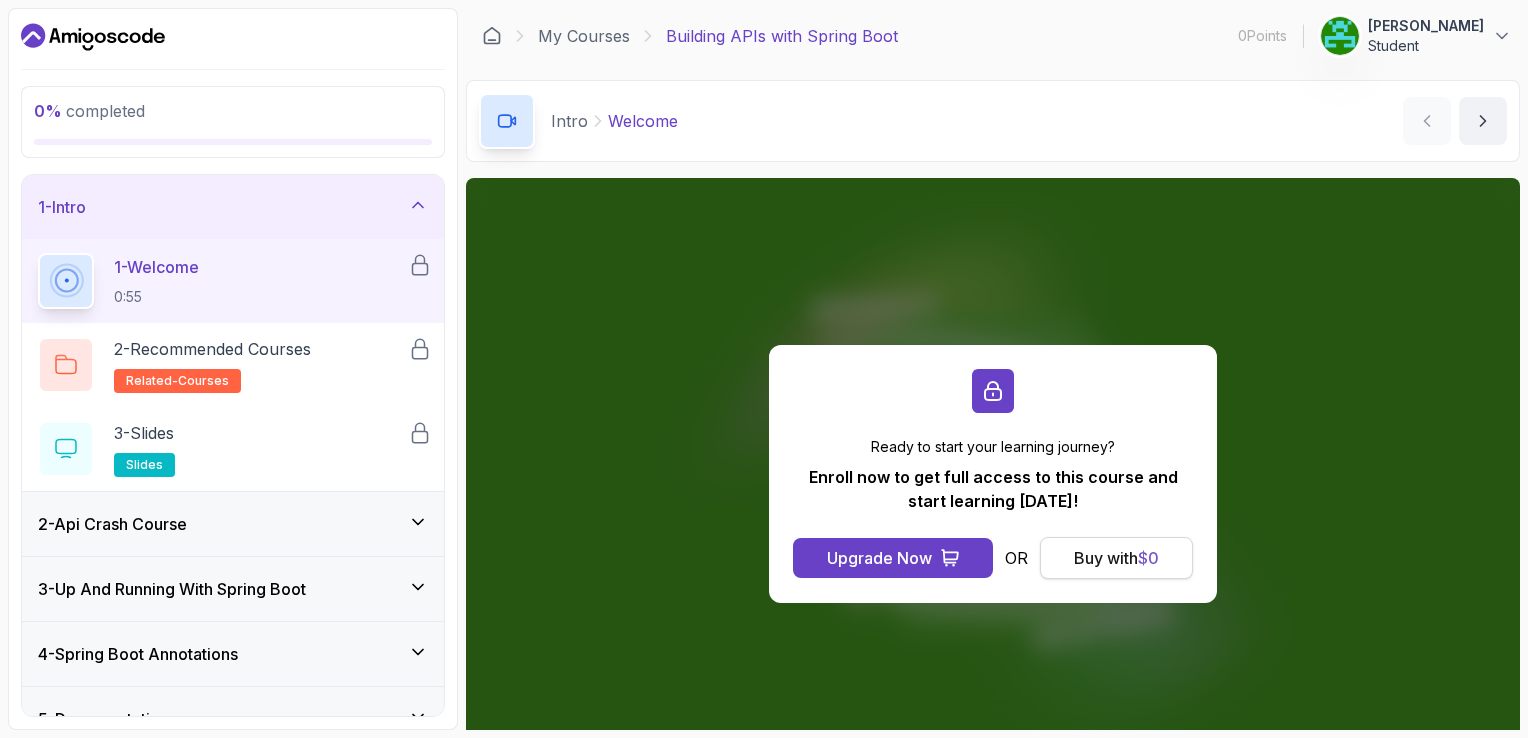 click on "Buy with  $ 0" at bounding box center (1116, 558) 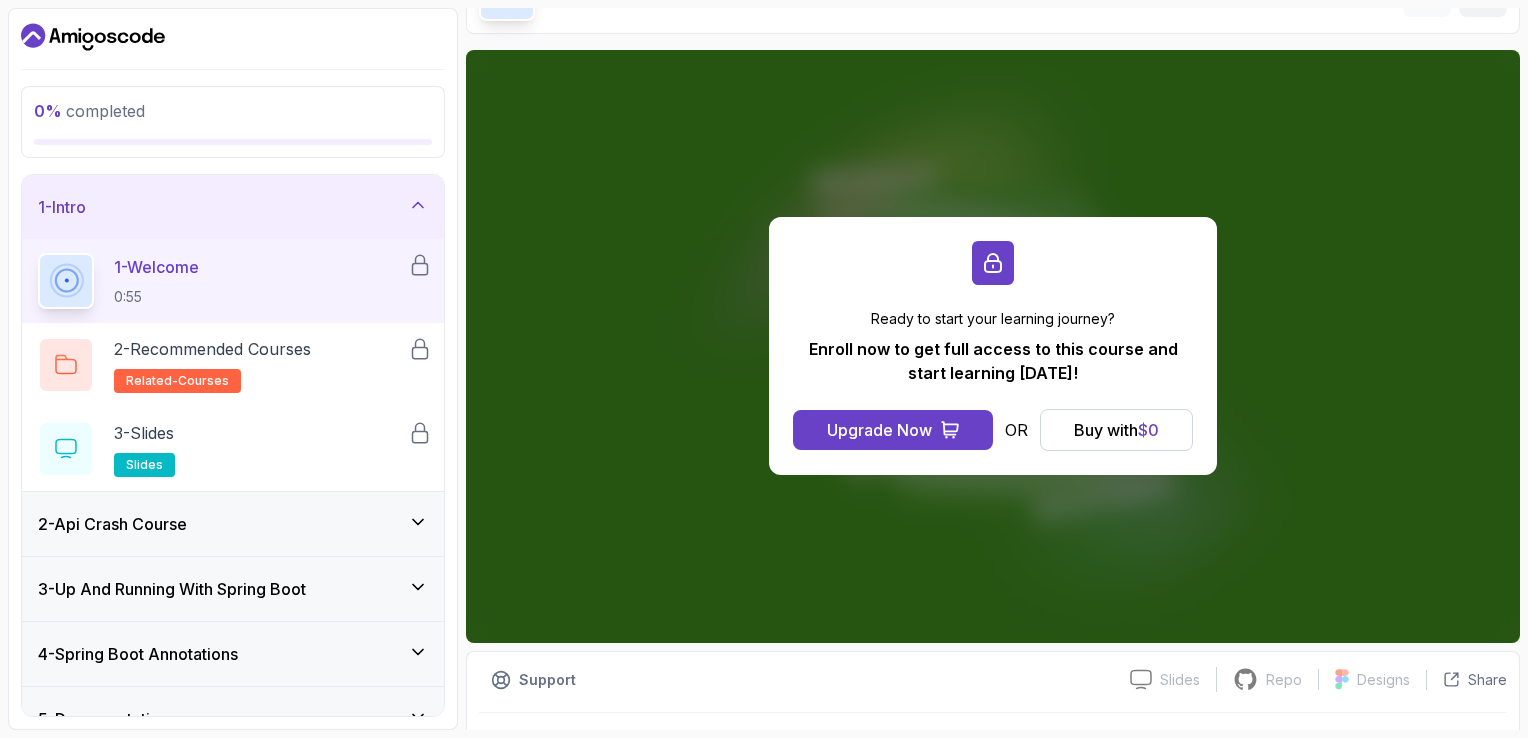 scroll, scrollTop: 116, scrollLeft: 0, axis: vertical 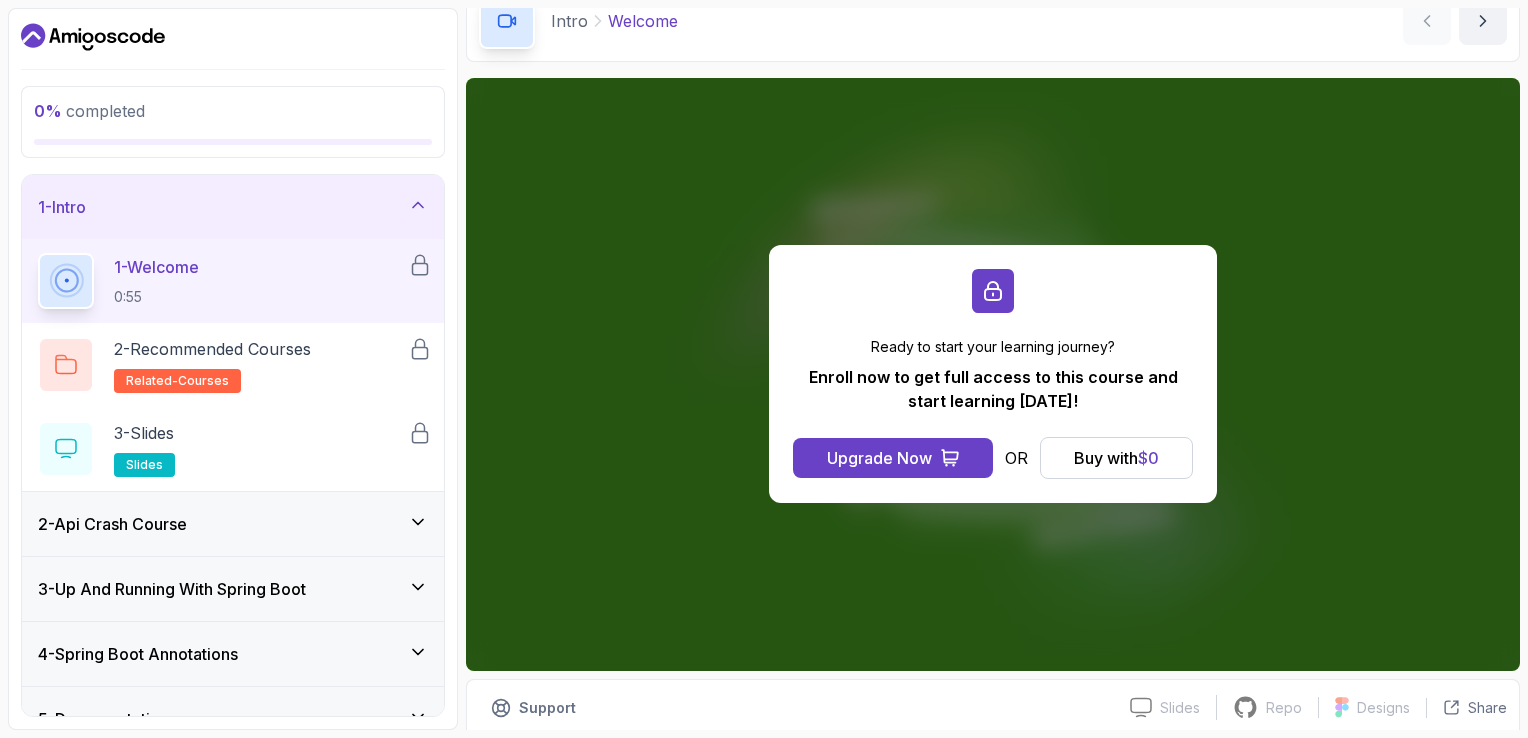 click on "0:55" at bounding box center [156, 297] 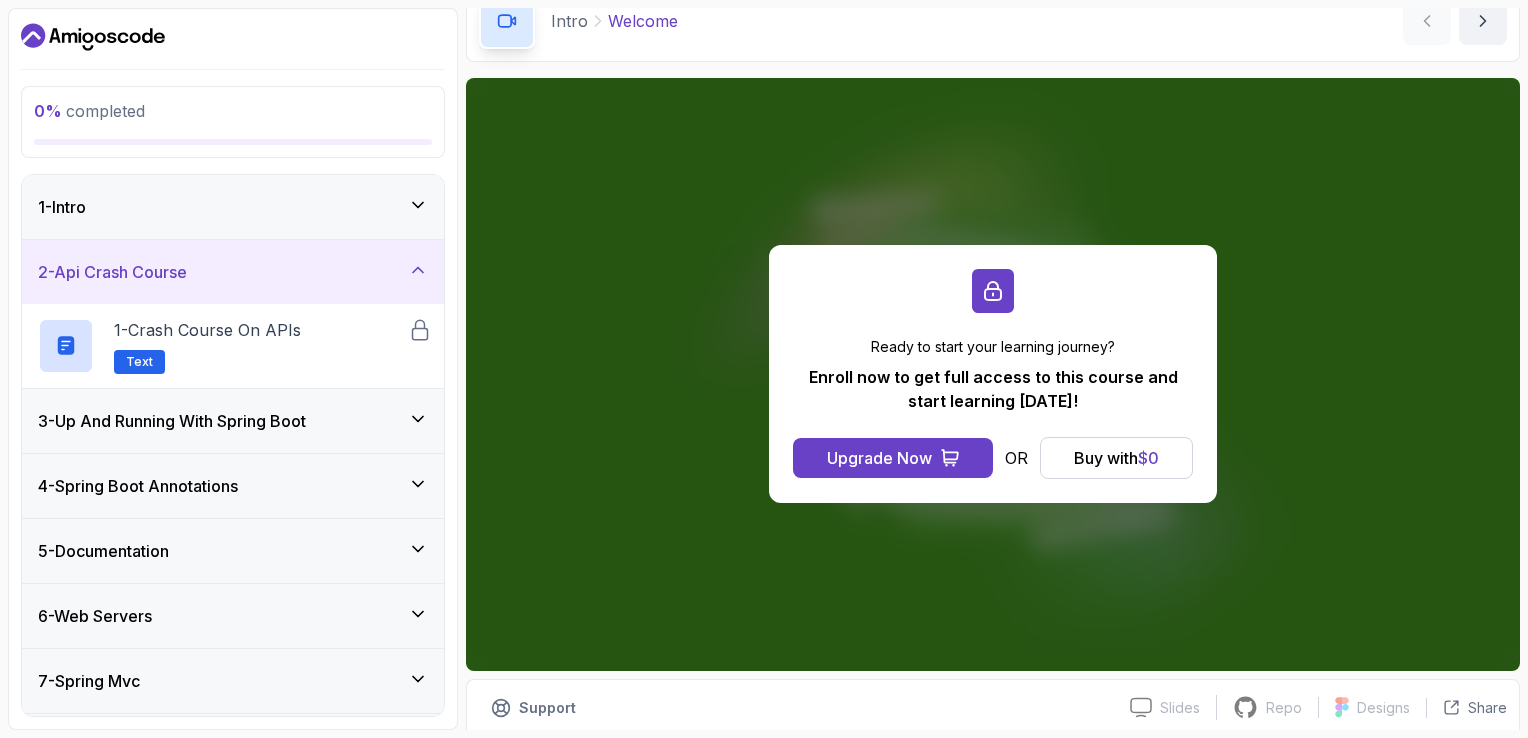 click on "2  -  Api Crash Course" at bounding box center (233, 272) 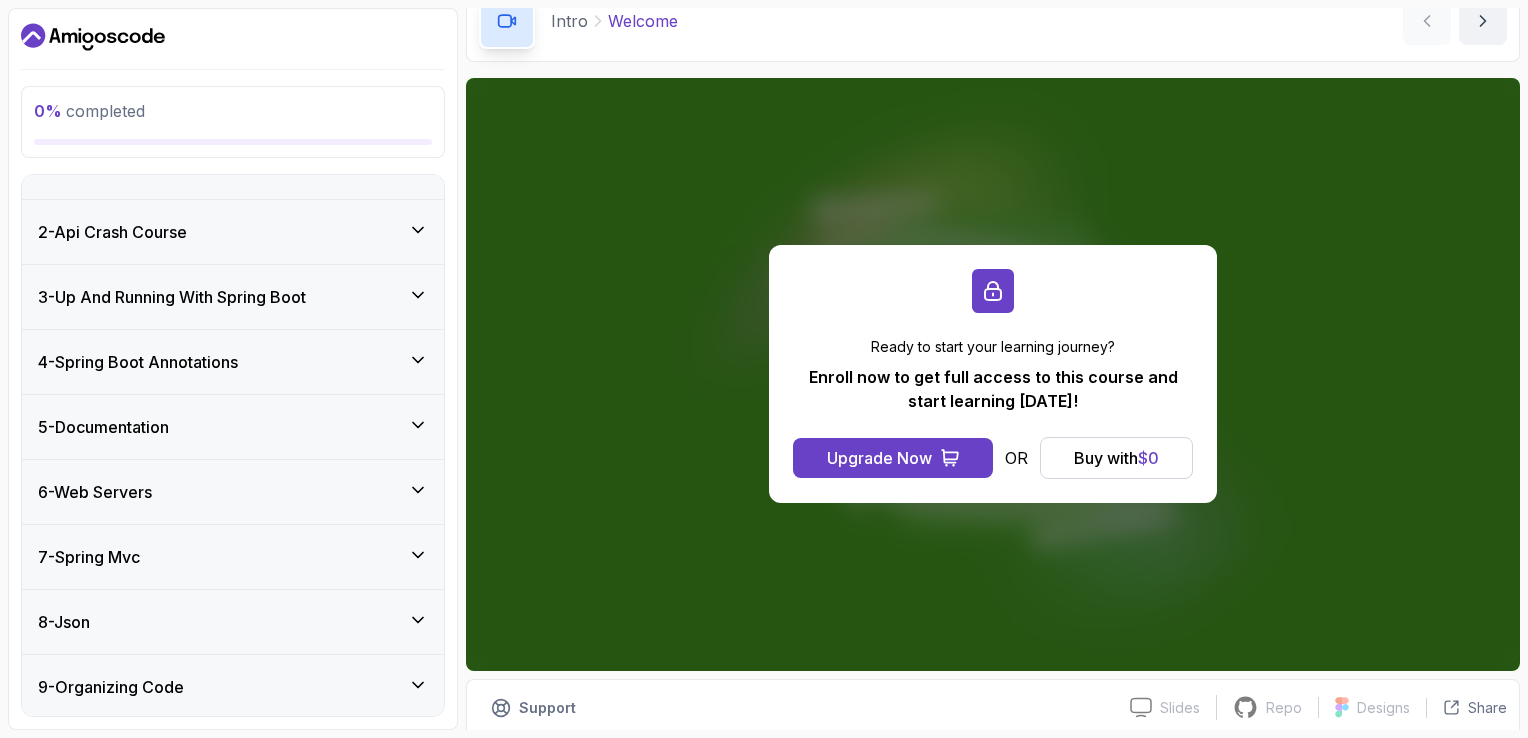 scroll, scrollTop: 0, scrollLeft: 0, axis: both 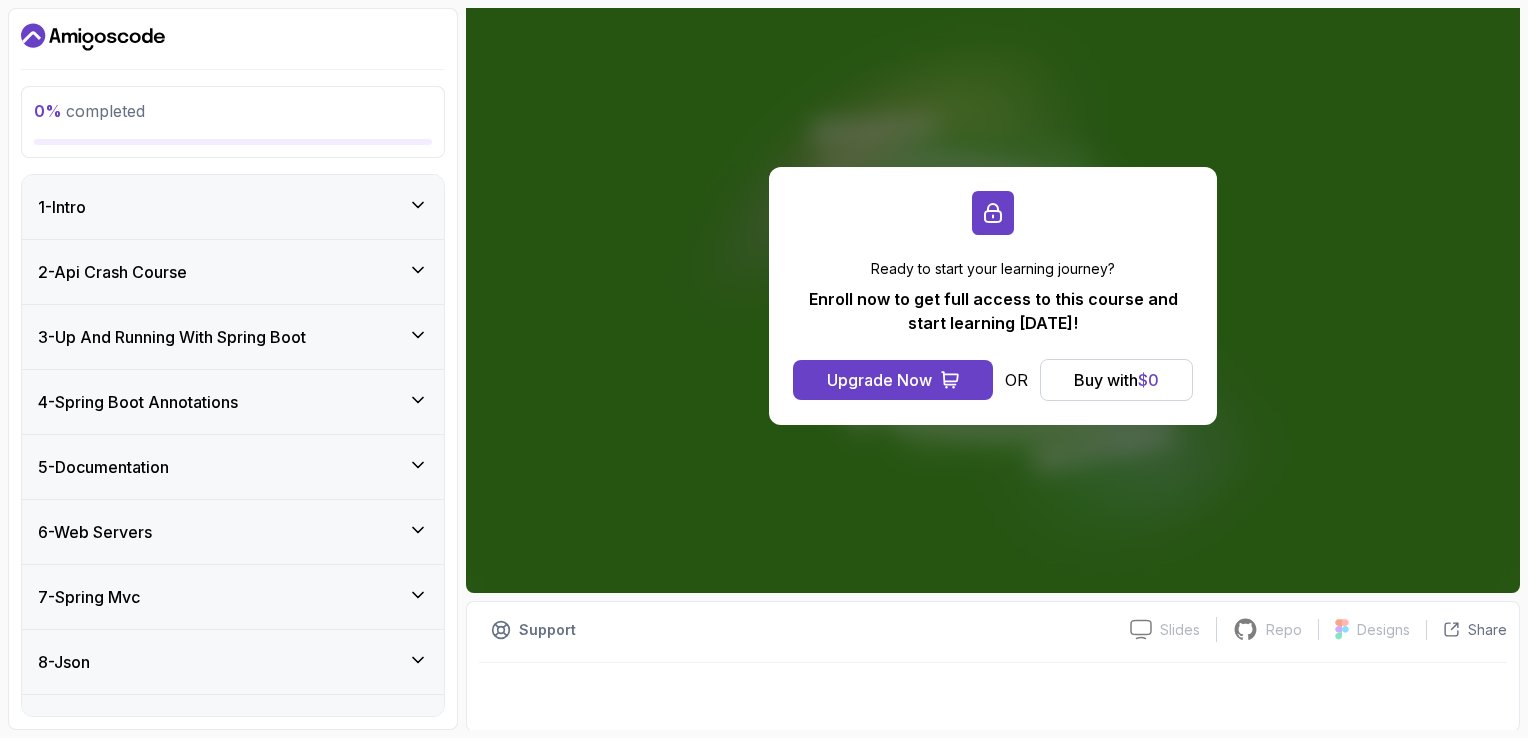 click on "1  -  Intro" at bounding box center [233, 207] 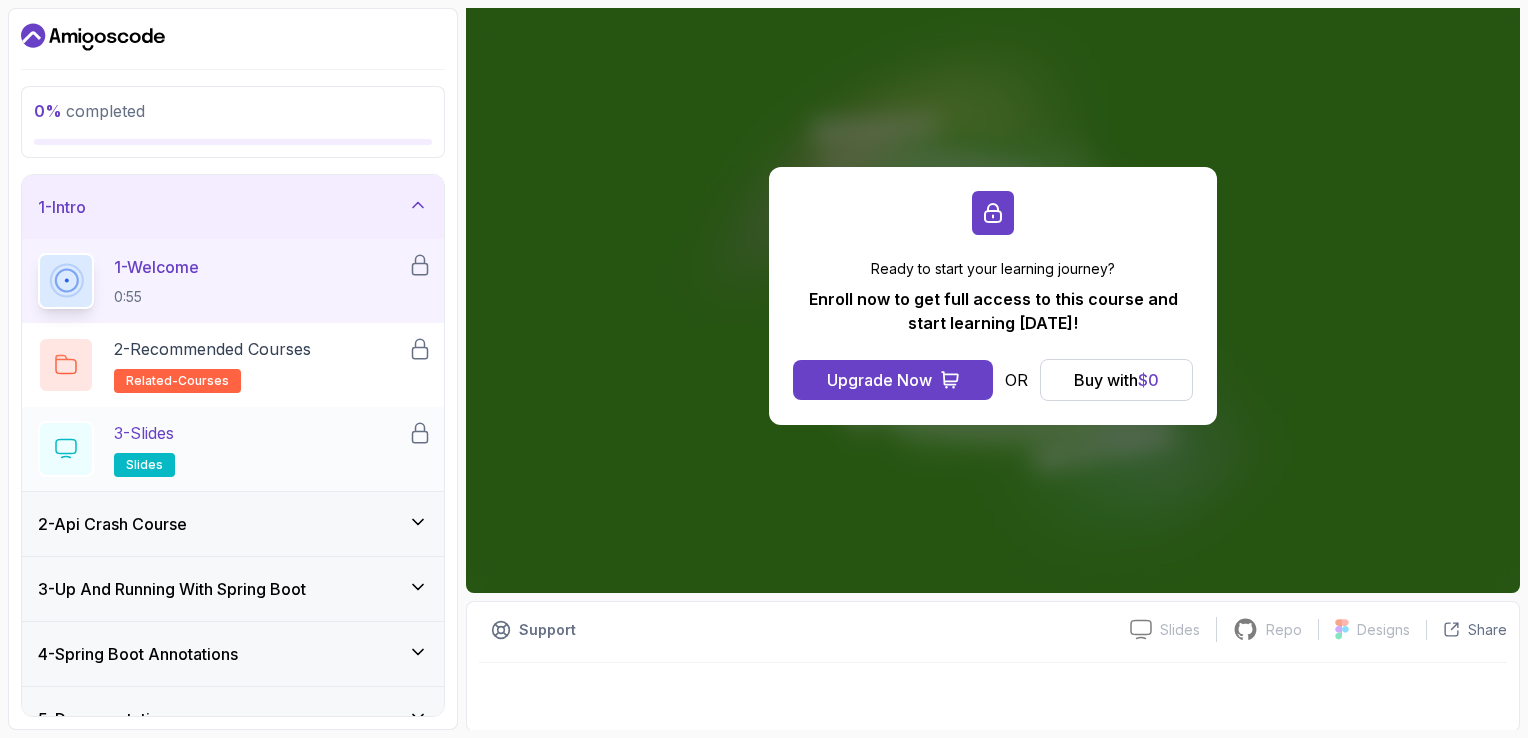 click on "slides" at bounding box center [144, 465] 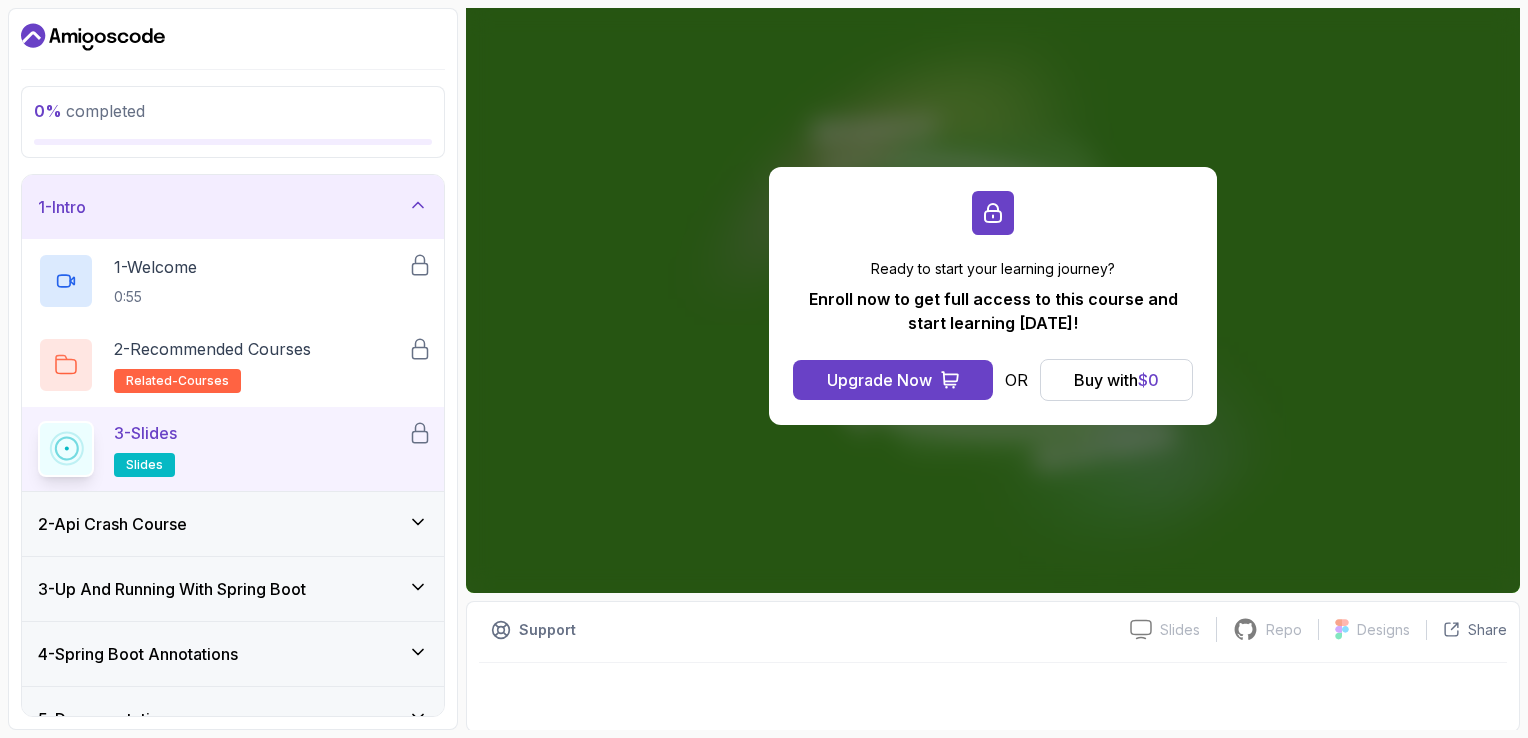 click on "slides" at bounding box center [144, 465] 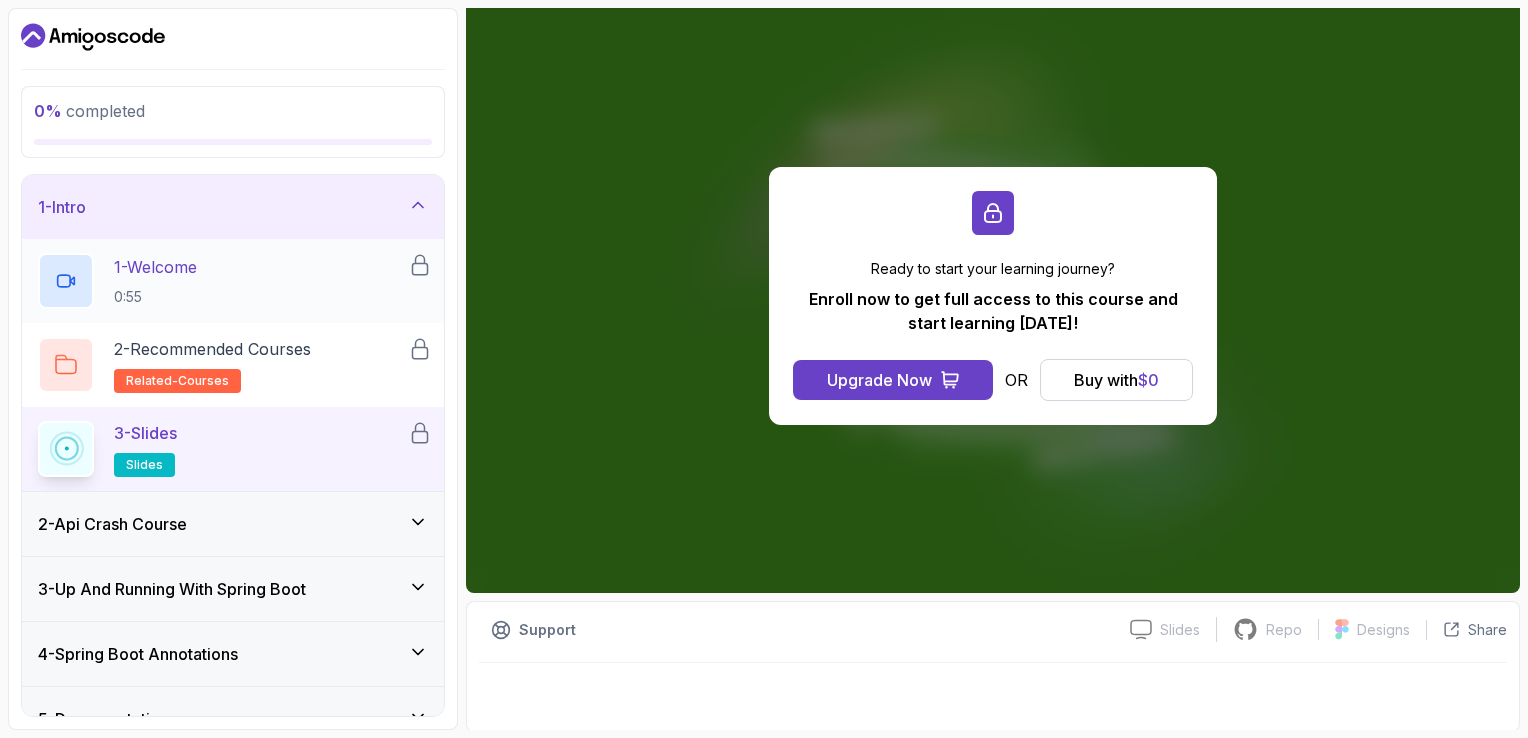 drag, startPoint x: 148, startPoint y: 466, endPoint x: 201, endPoint y: 298, distance: 176.16185 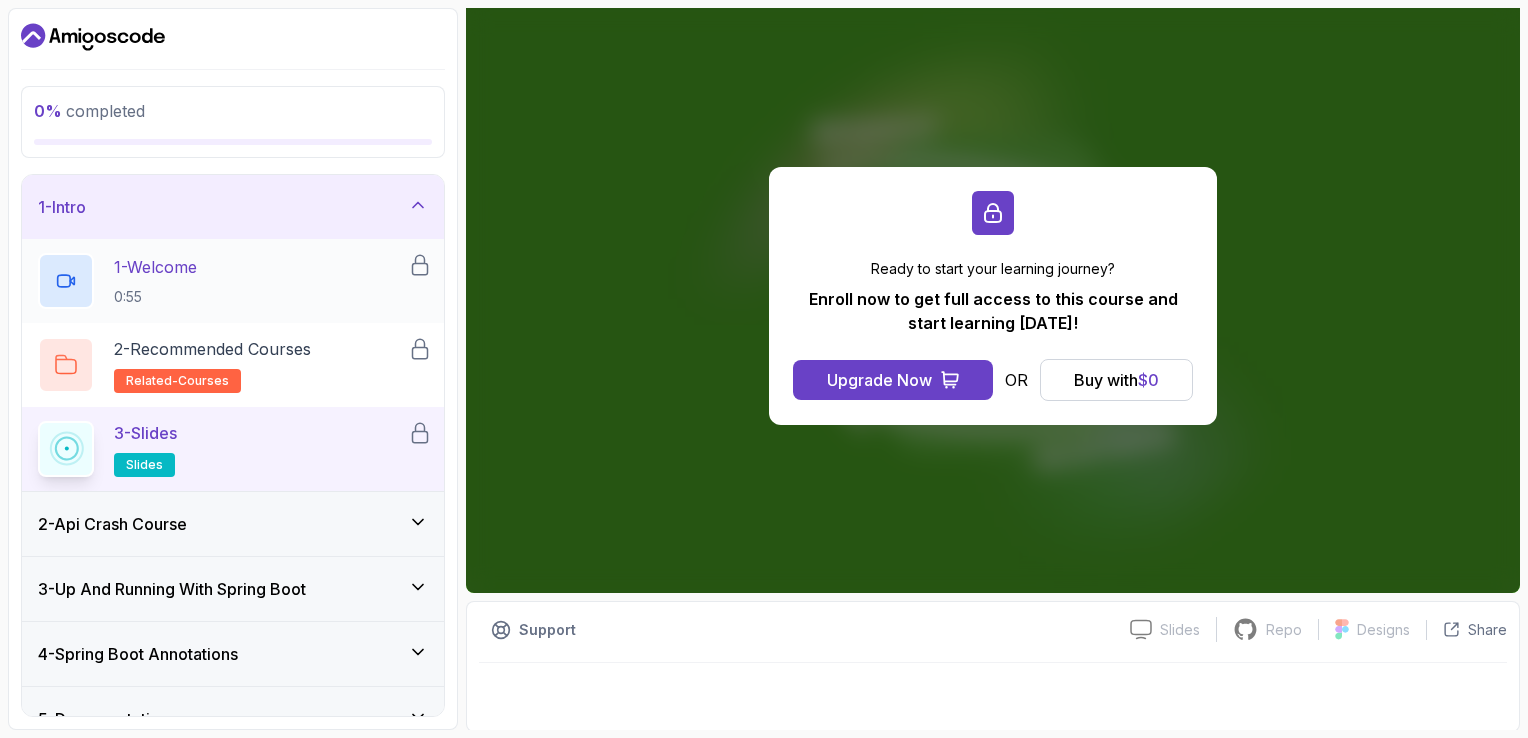 click on "1  -  Welcome 0:55 2  -  Recommended Courses related-courses 3  -  Slides slides" at bounding box center (233, 365) 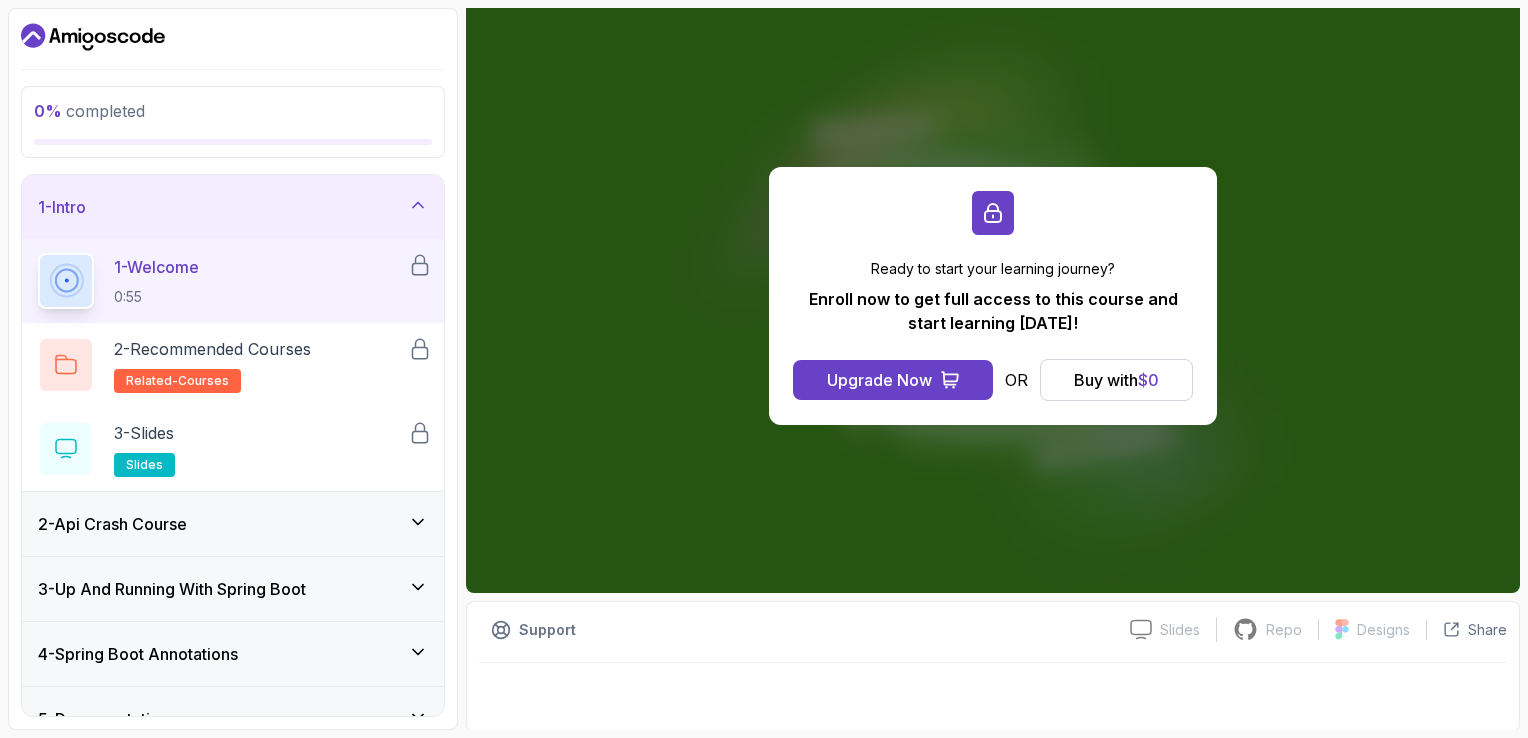 click on "0:55" at bounding box center [156, 297] 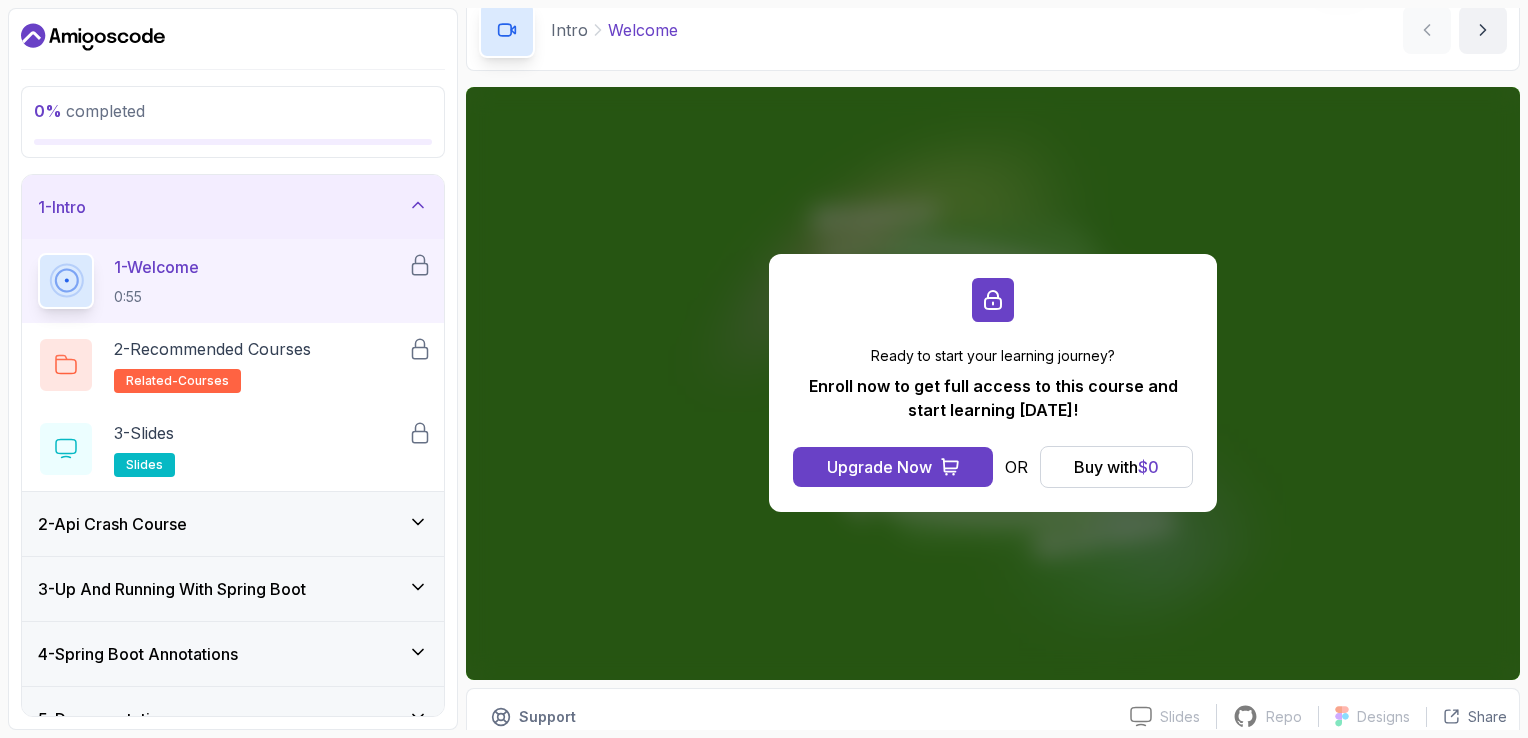 scroll, scrollTop: 90, scrollLeft: 0, axis: vertical 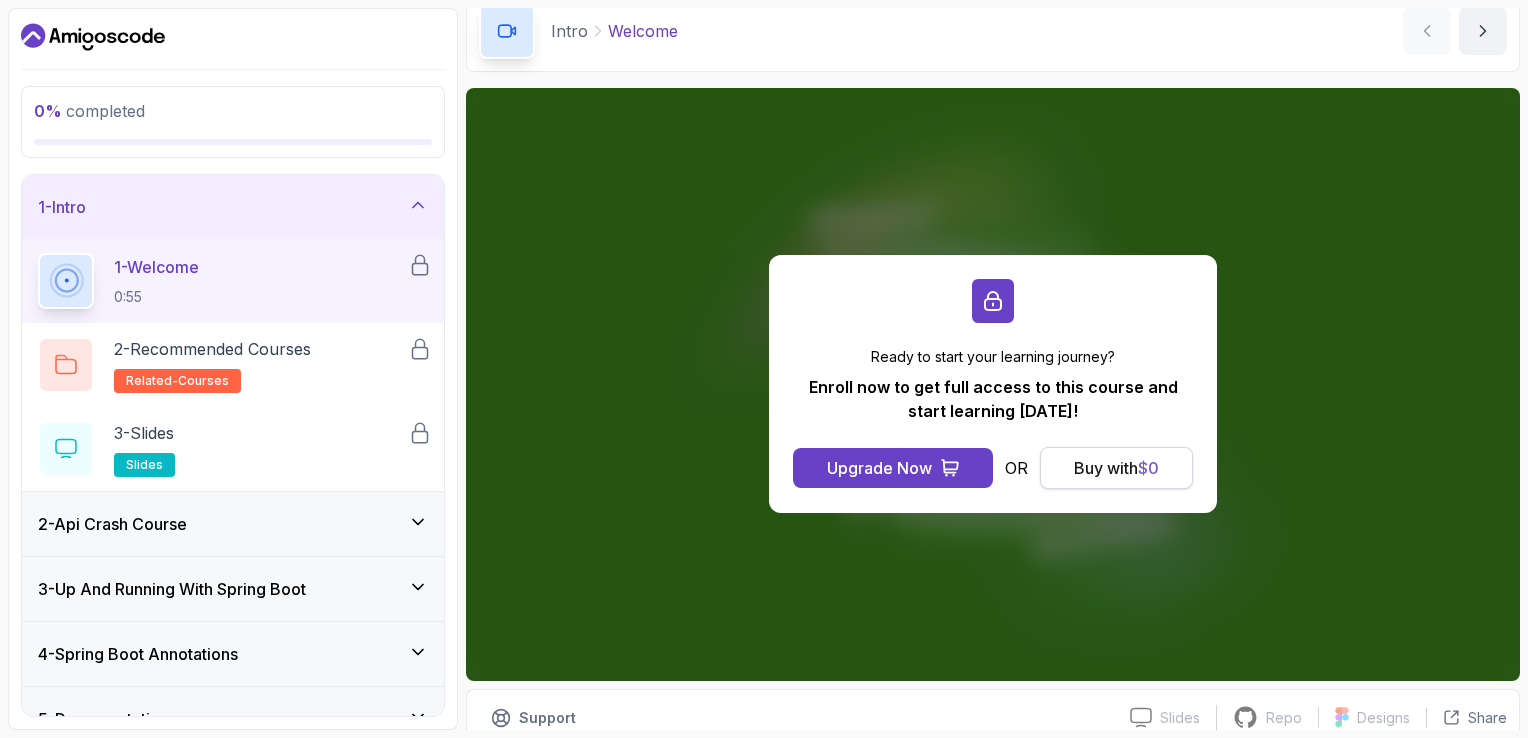 click on "Buy with  $ 0" at bounding box center [1116, 468] 